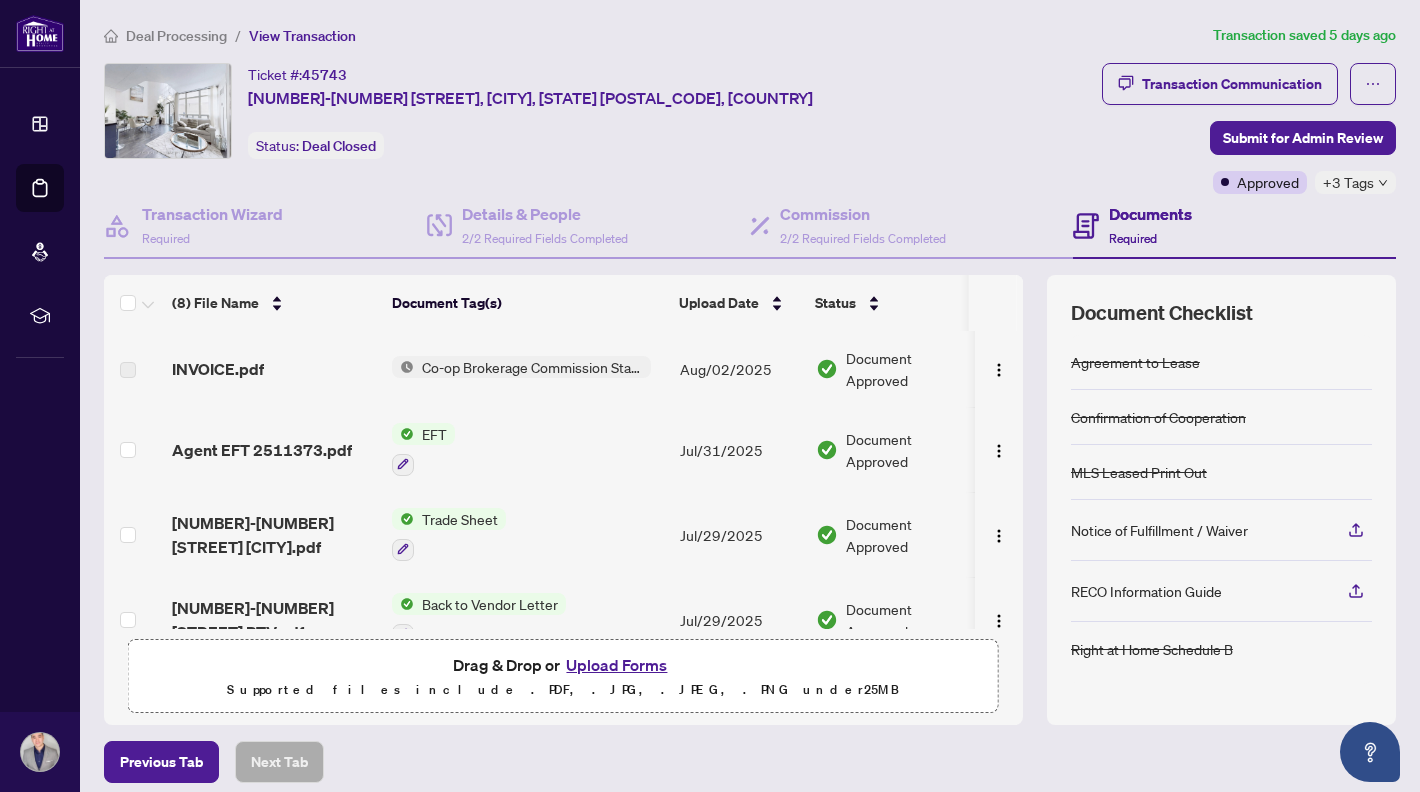 scroll, scrollTop: 0, scrollLeft: 0, axis: both 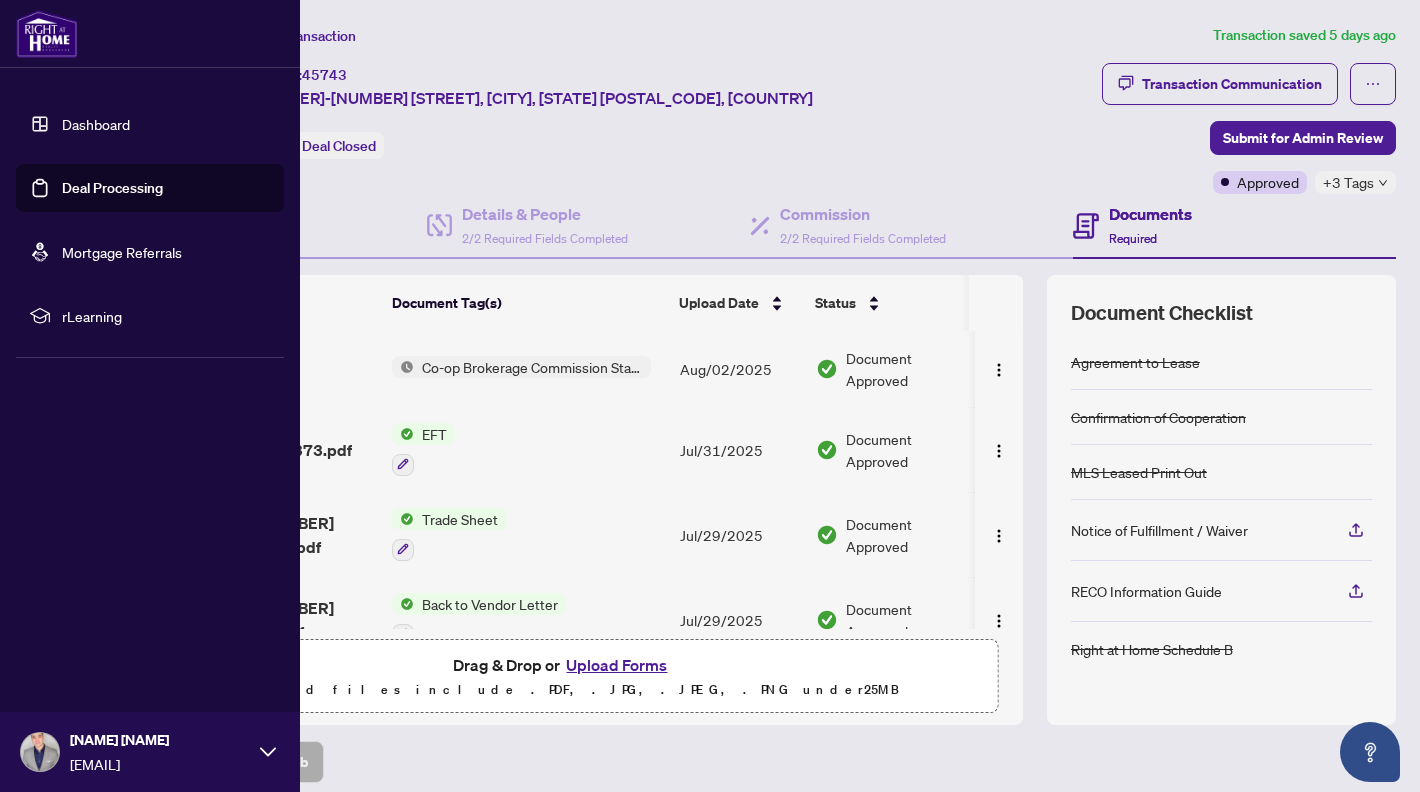 click on "Deal Processing" at bounding box center (112, 188) 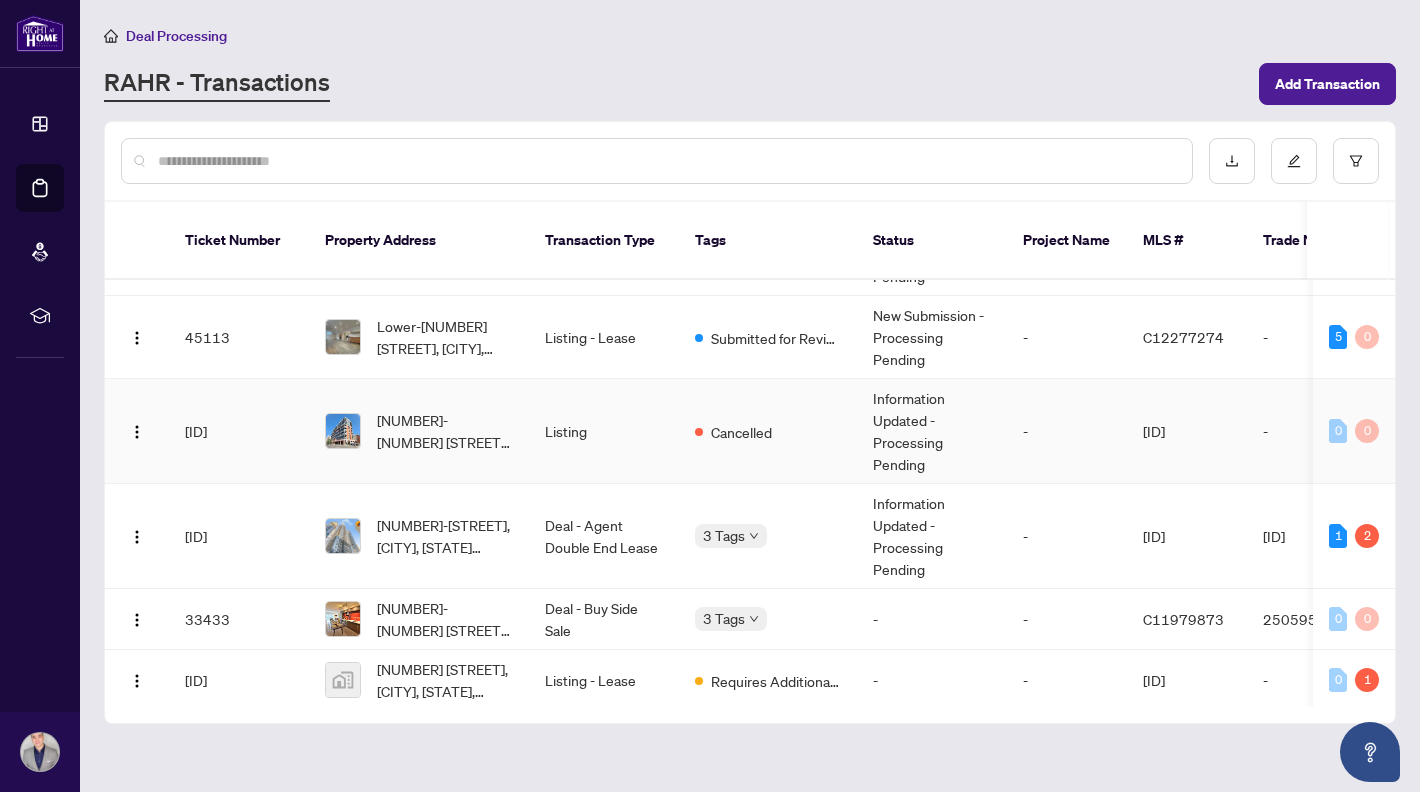 scroll, scrollTop: 234, scrollLeft: 0, axis: vertical 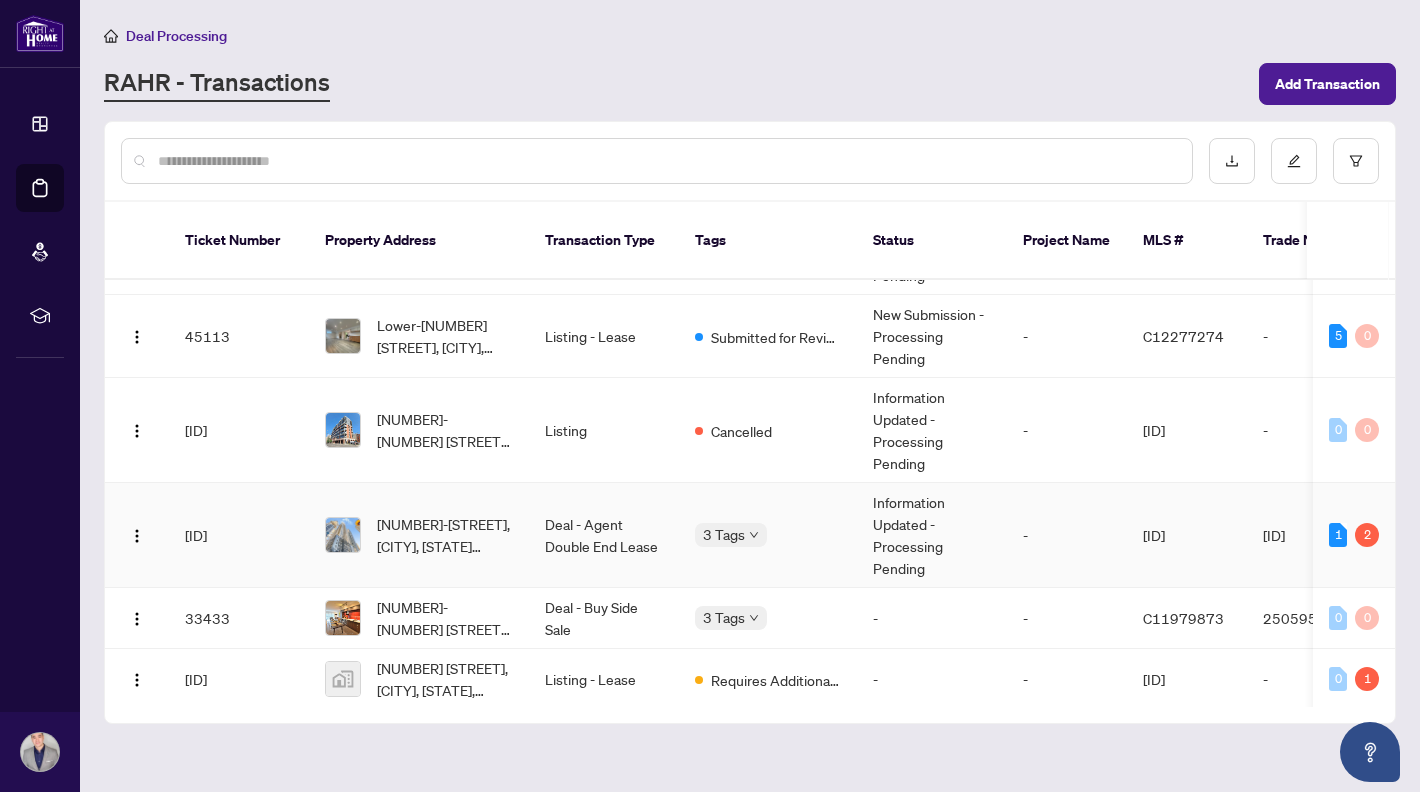 click on "Requires Additional Docs Submitted for Review Received Confirmation of Closing" at bounding box center [-14100, -7894] 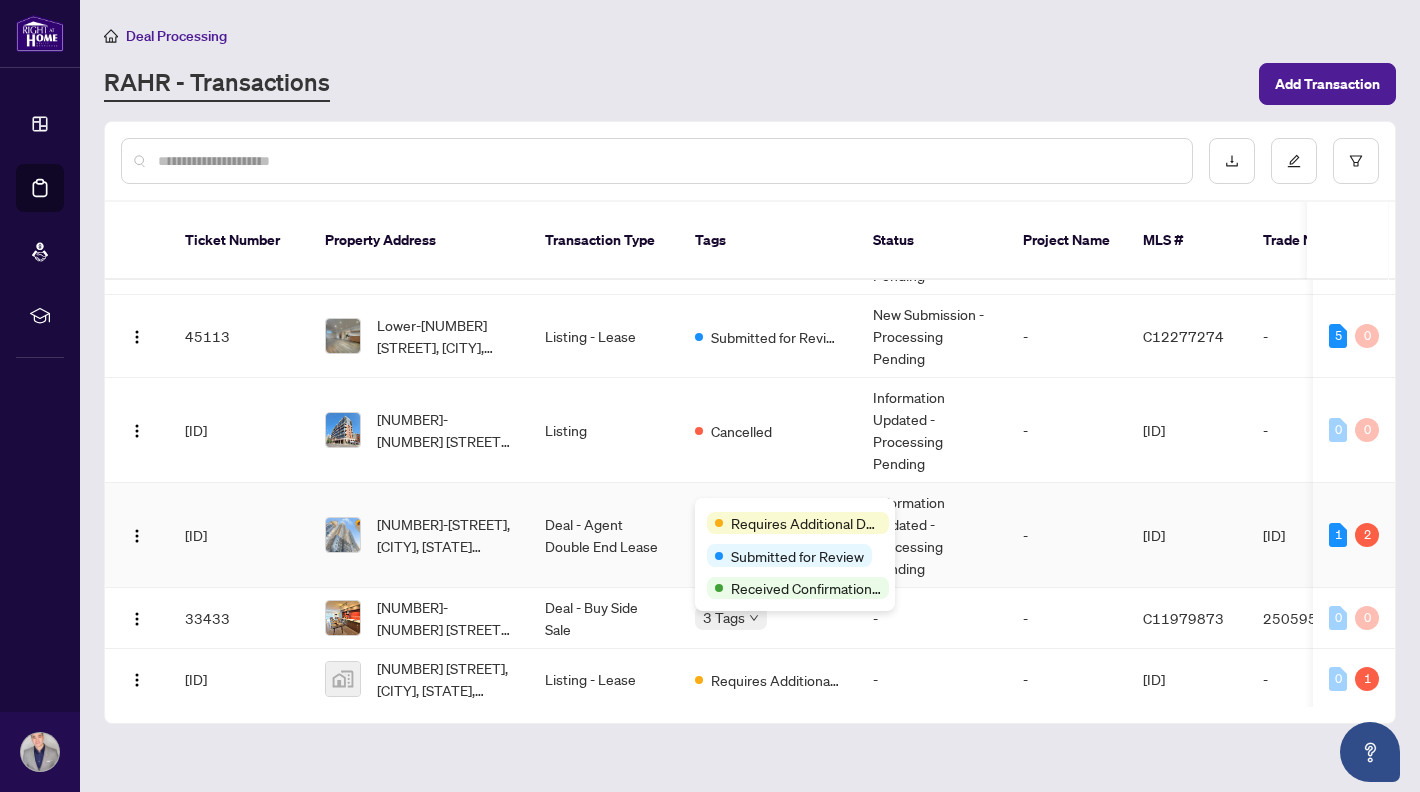click on "Requires Additional Docs" at bounding box center (795, 522) 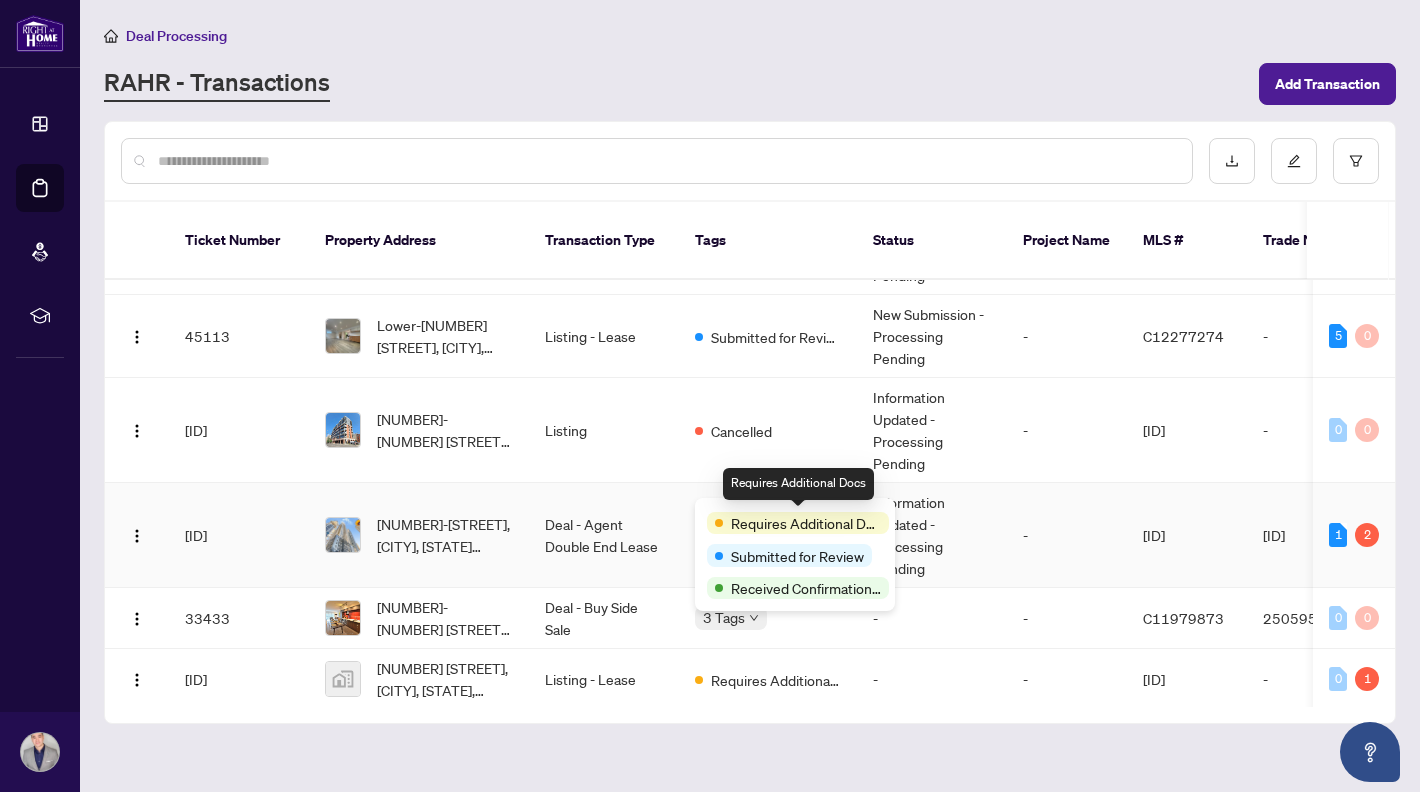 click on "Requires Additional Docs" at bounding box center [806, 523] 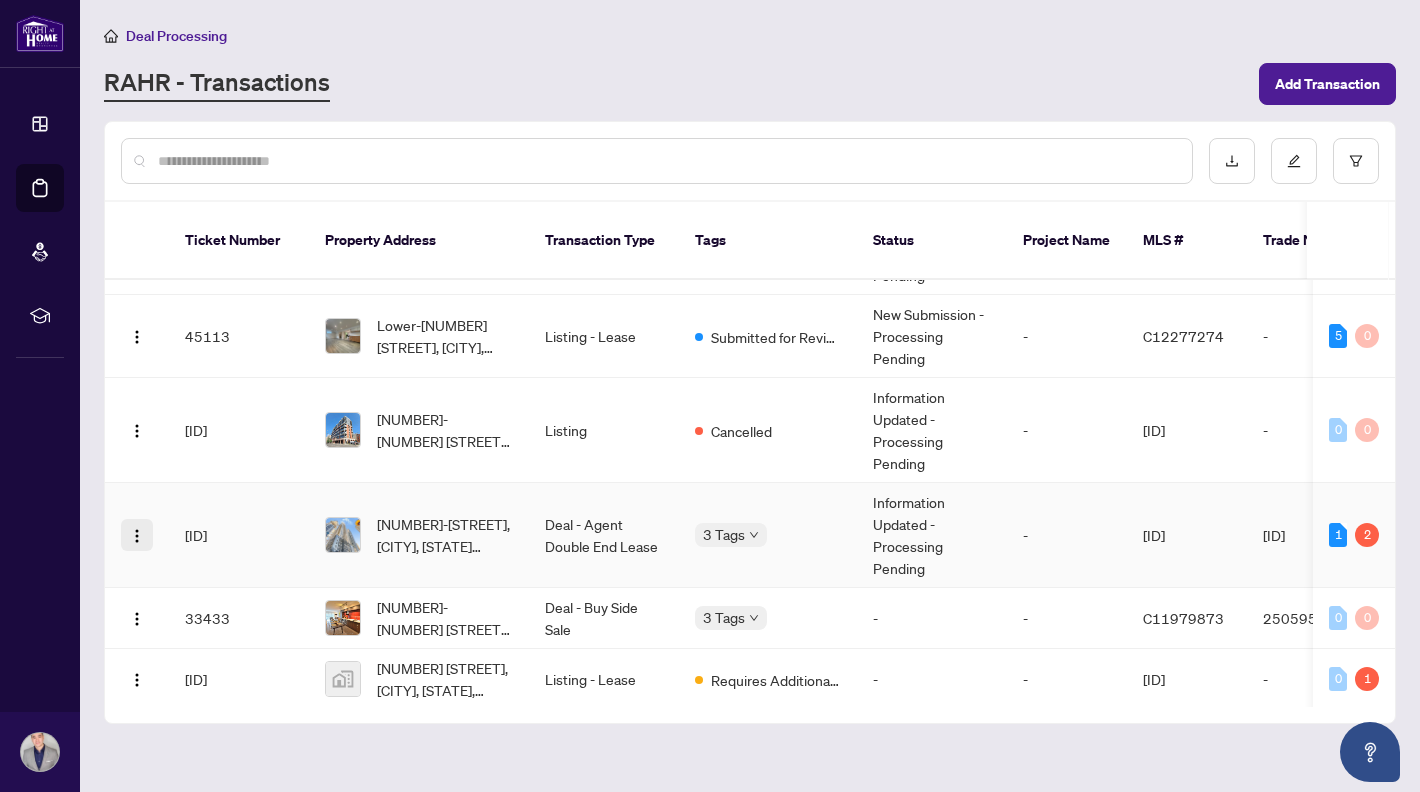 click at bounding box center [137, 536] 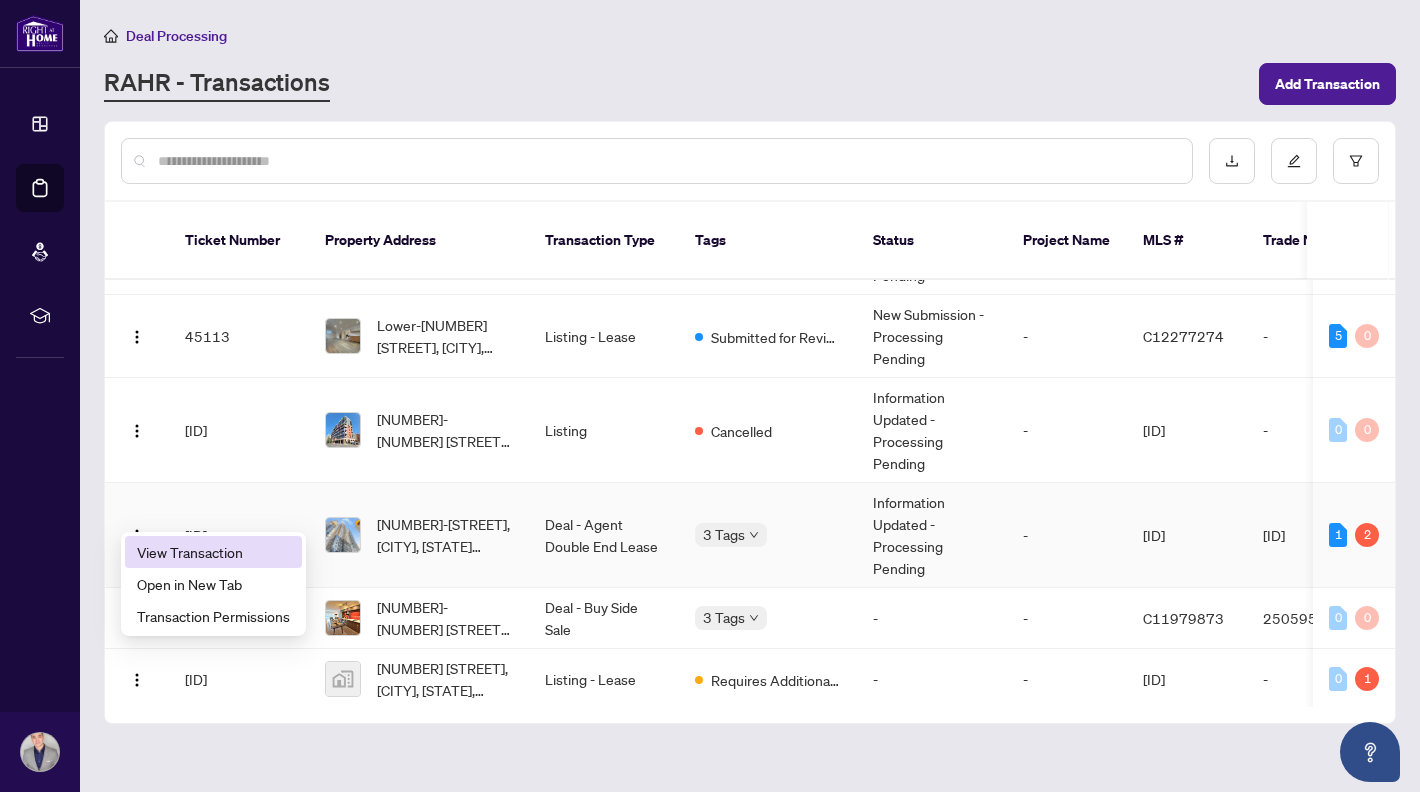 click on "View Transaction" at bounding box center [213, 552] 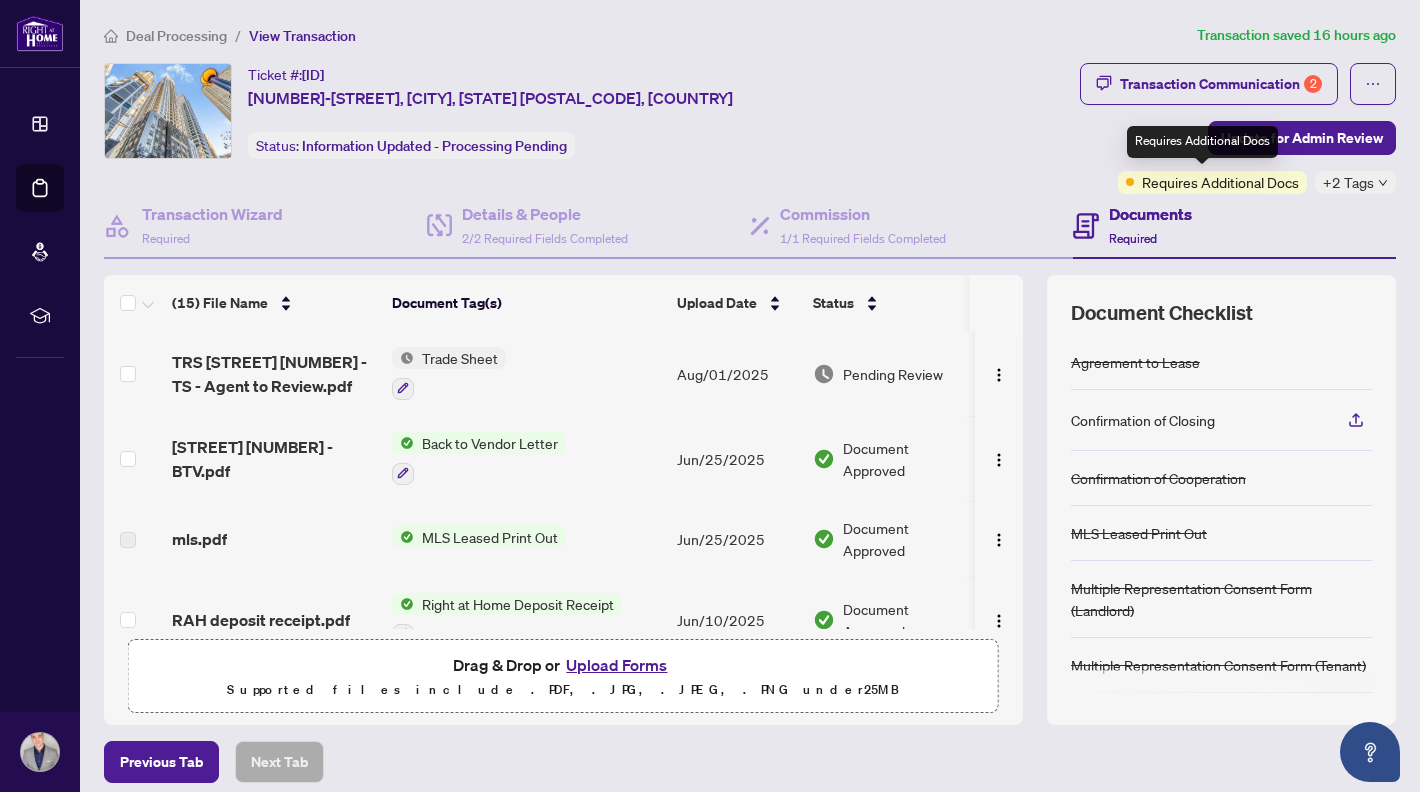 click on "Requires Additional Docs" at bounding box center [1220, 182] 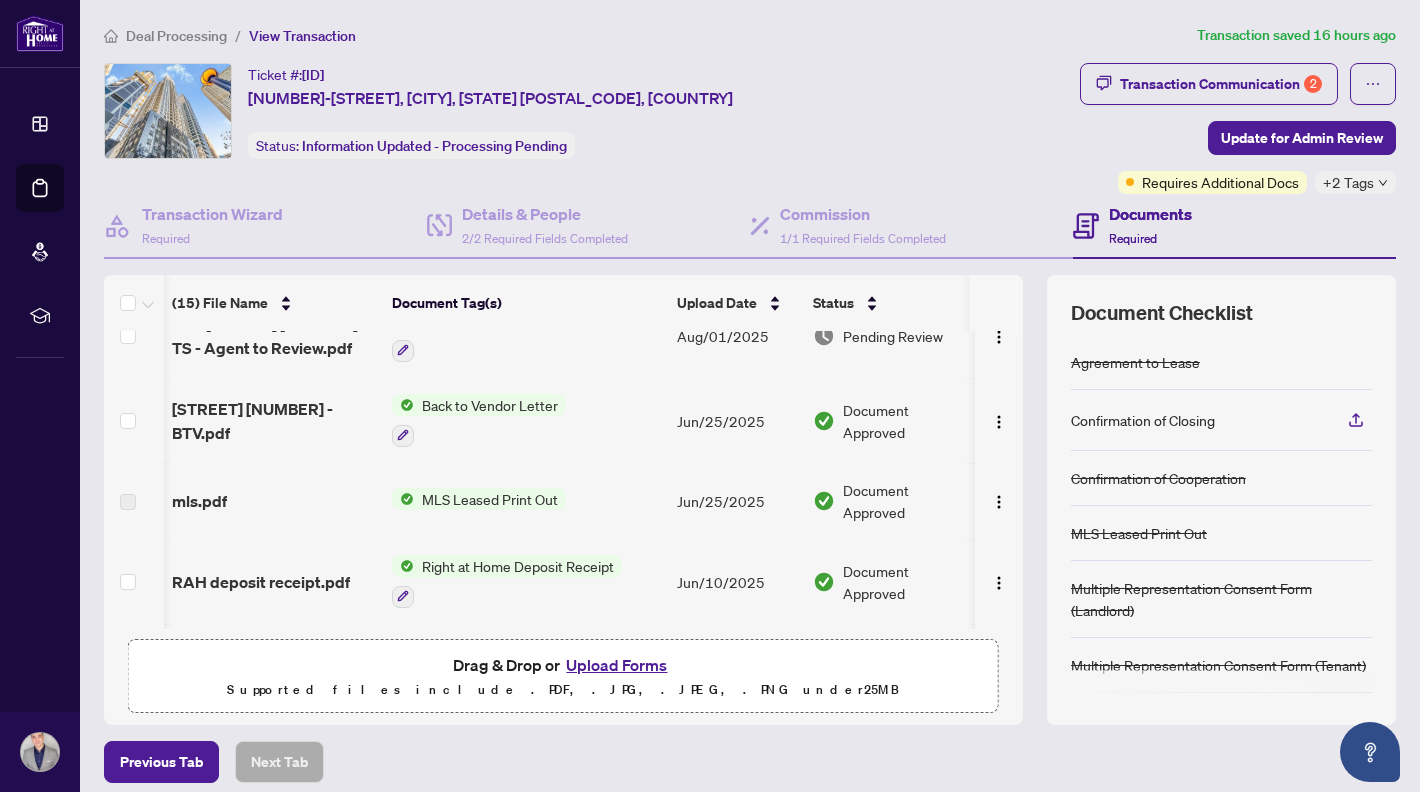 scroll, scrollTop: 1, scrollLeft: 1, axis: both 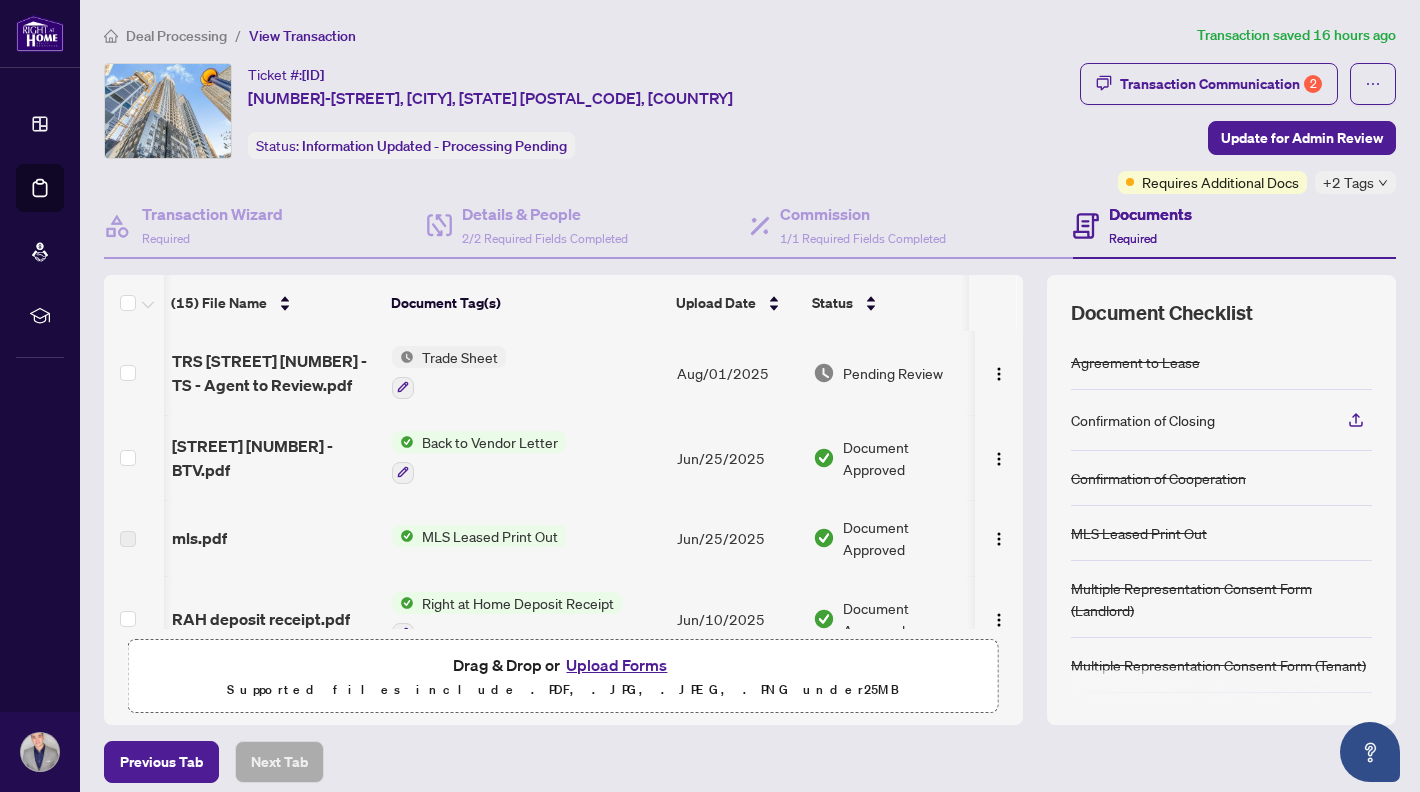 click on "Trade Sheet" at bounding box center [460, 357] 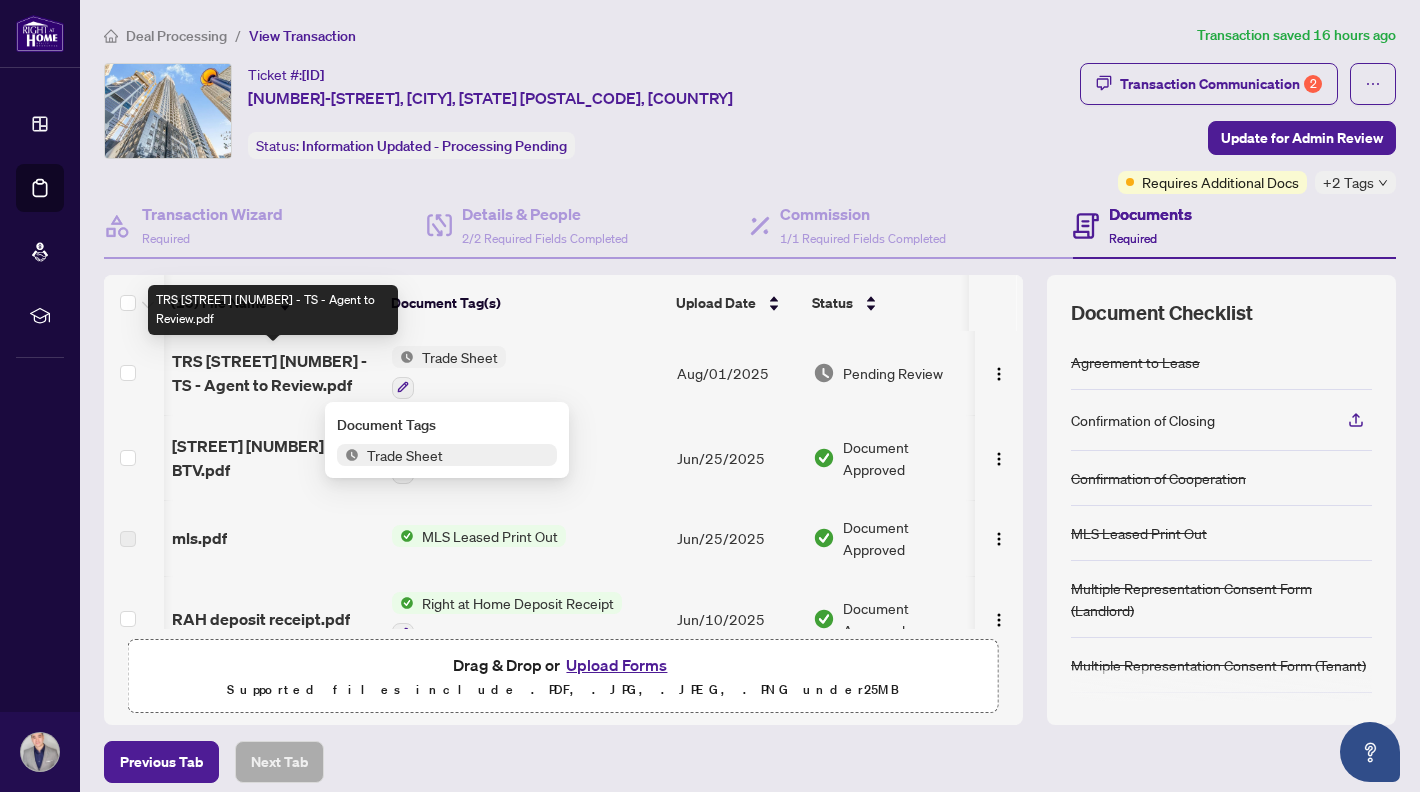 click on "TRS [STREET] [NUMBER] - TS - Agent to Review.pdf" at bounding box center [274, 373] 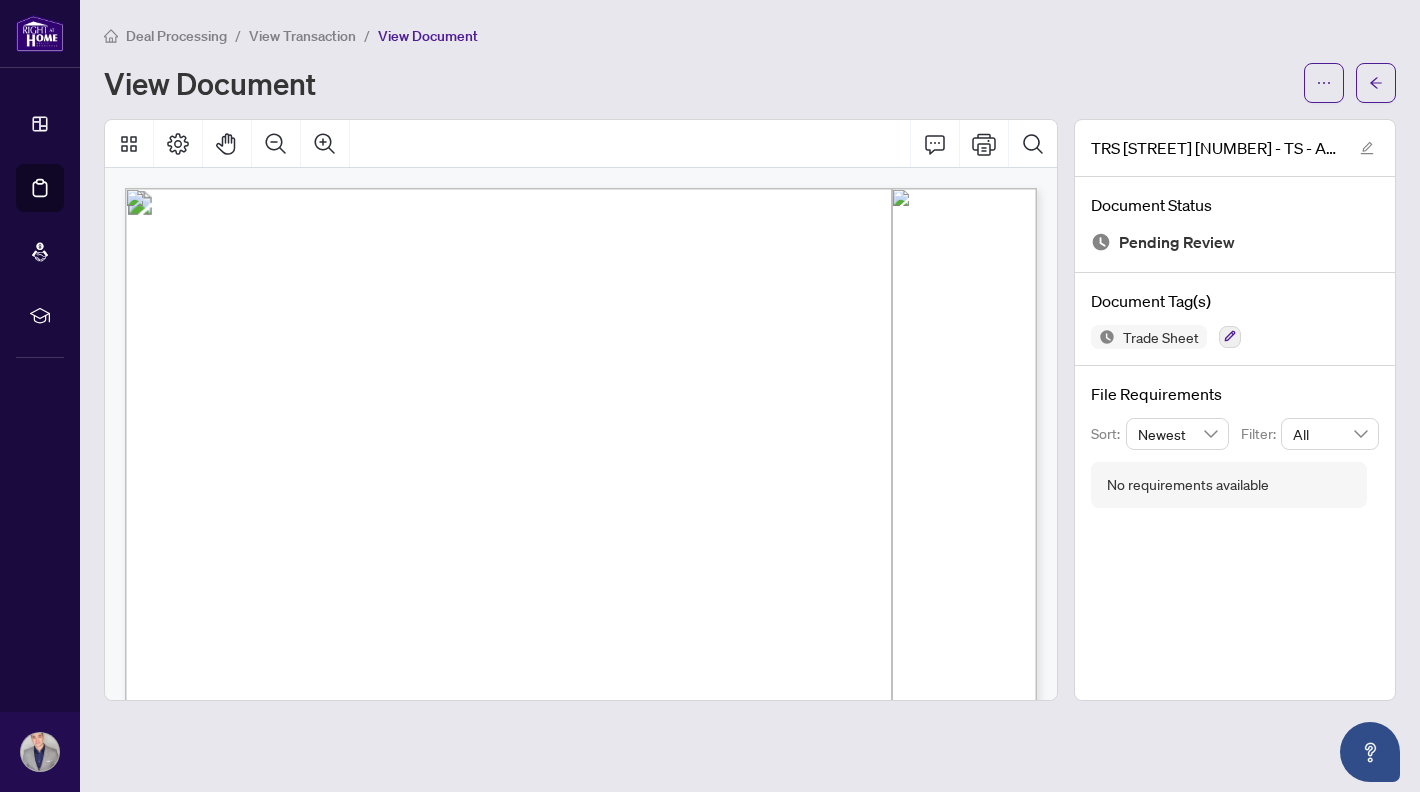 scroll, scrollTop: 0, scrollLeft: 0, axis: both 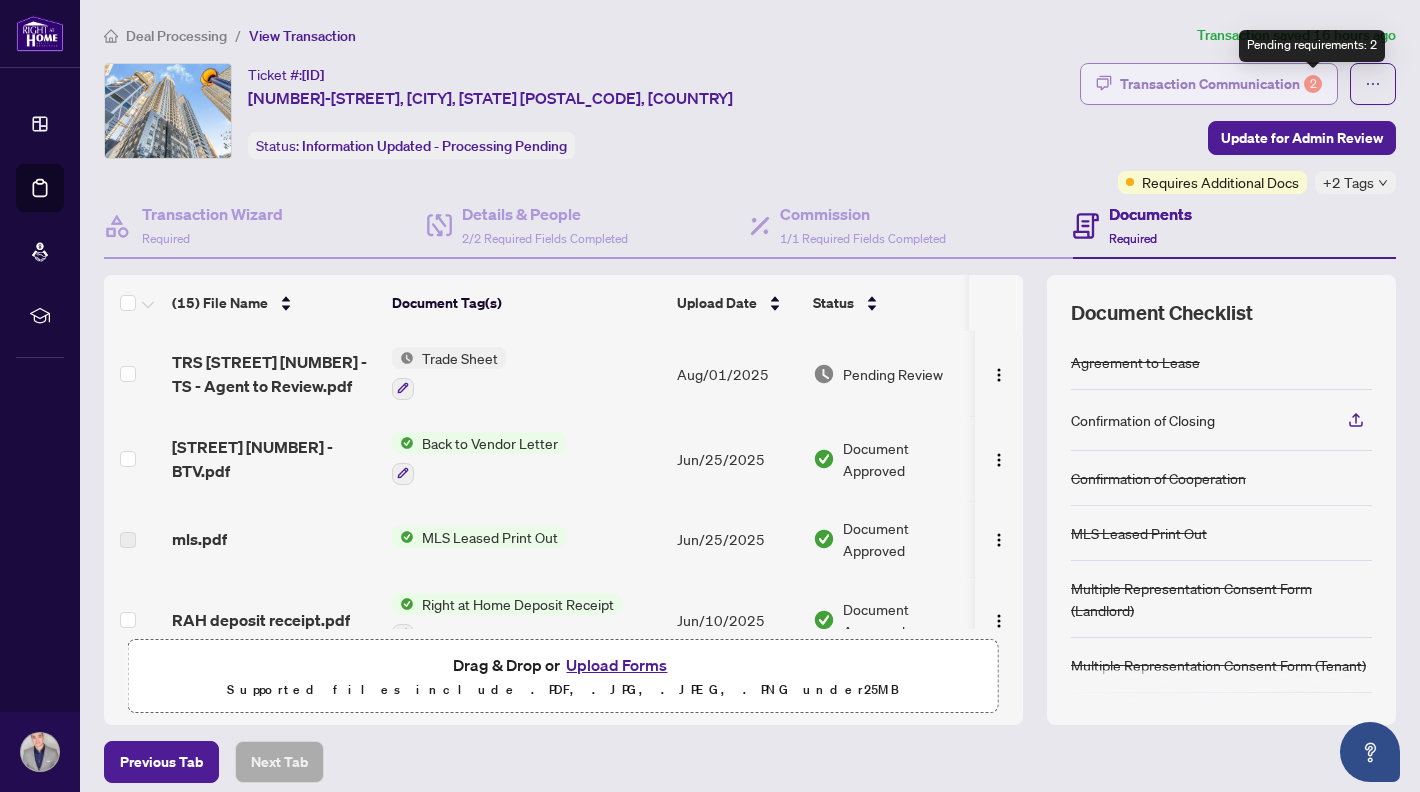 click on "2" at bounding box center (1313, 84) 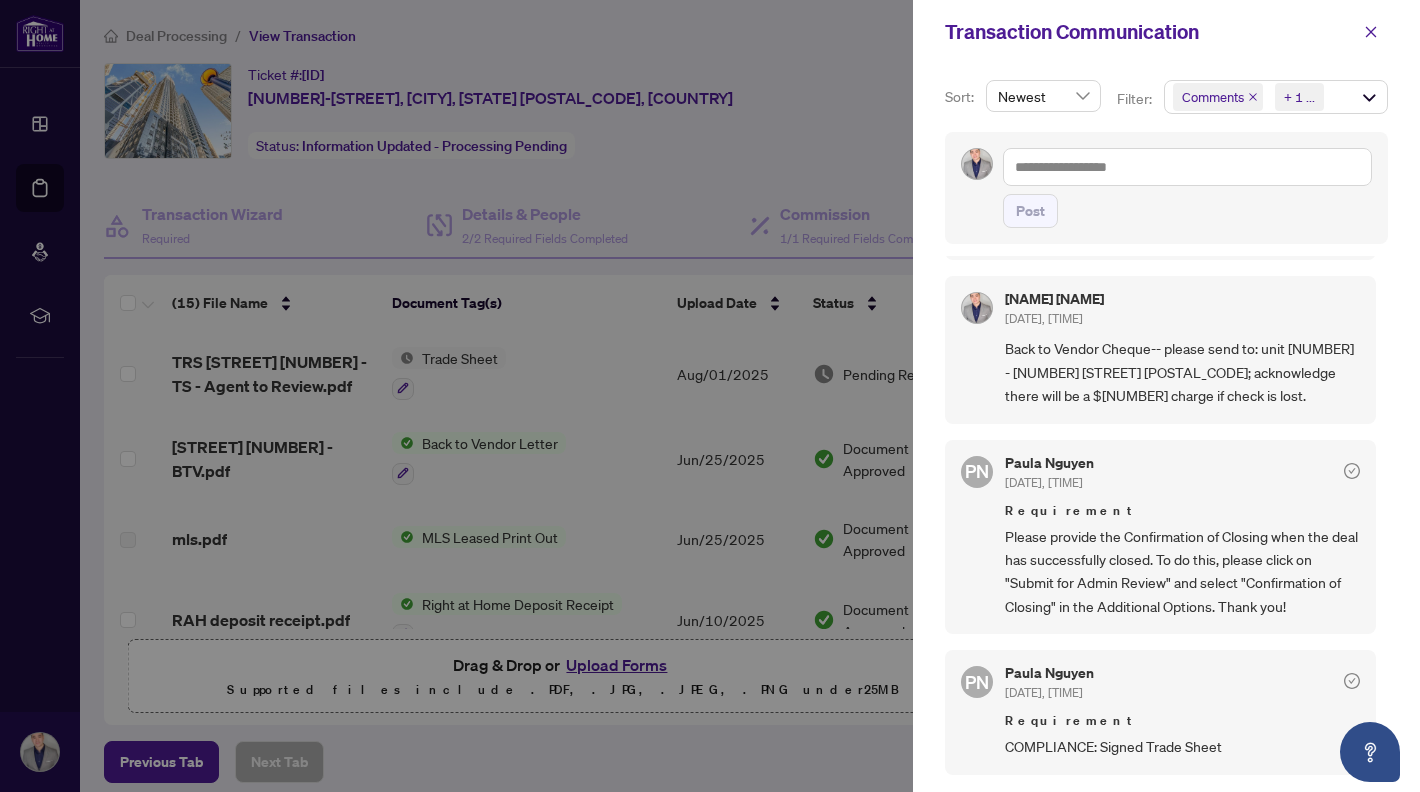 scroll, scrollTop: 91, scrollLeft: 0, axis: vertical 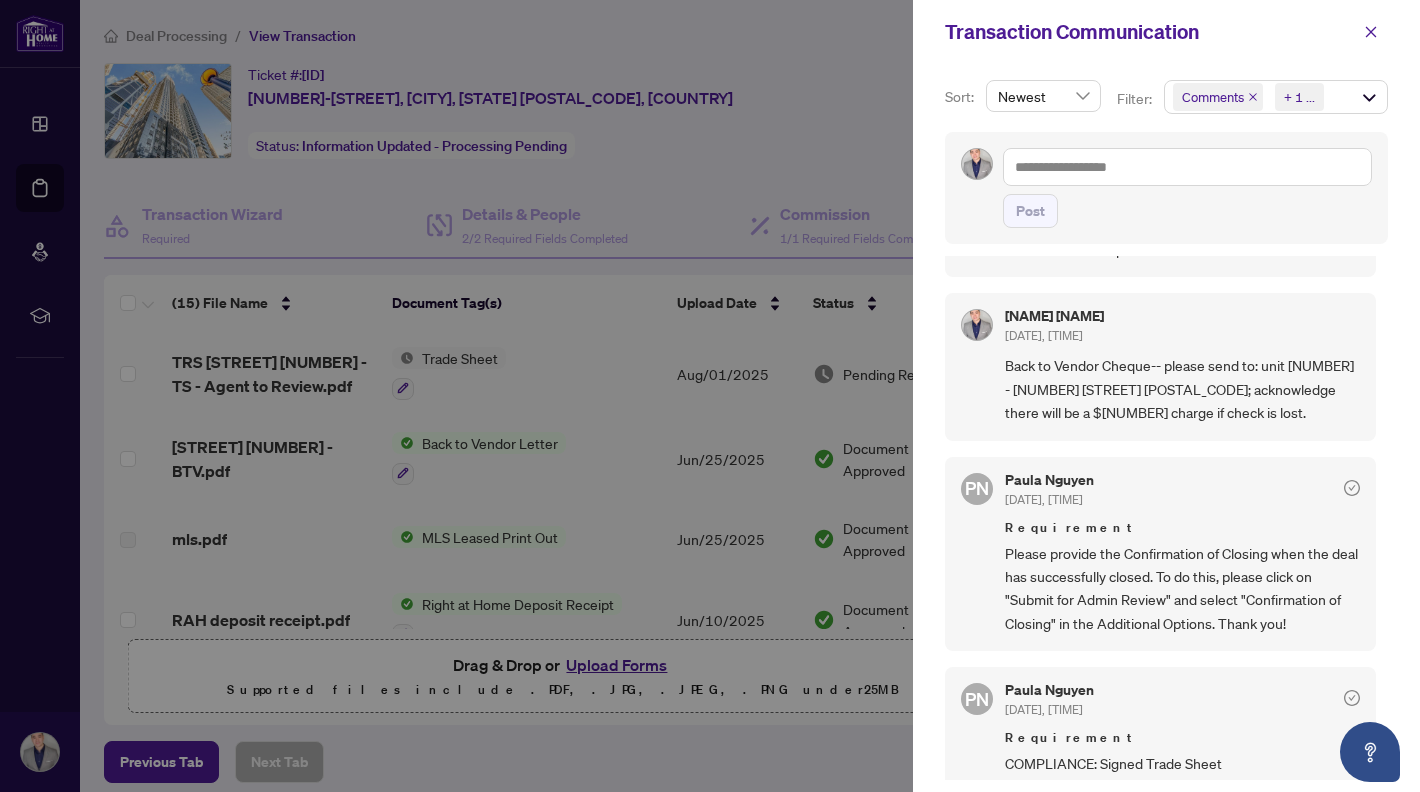 click at bounding box center [710, 396] 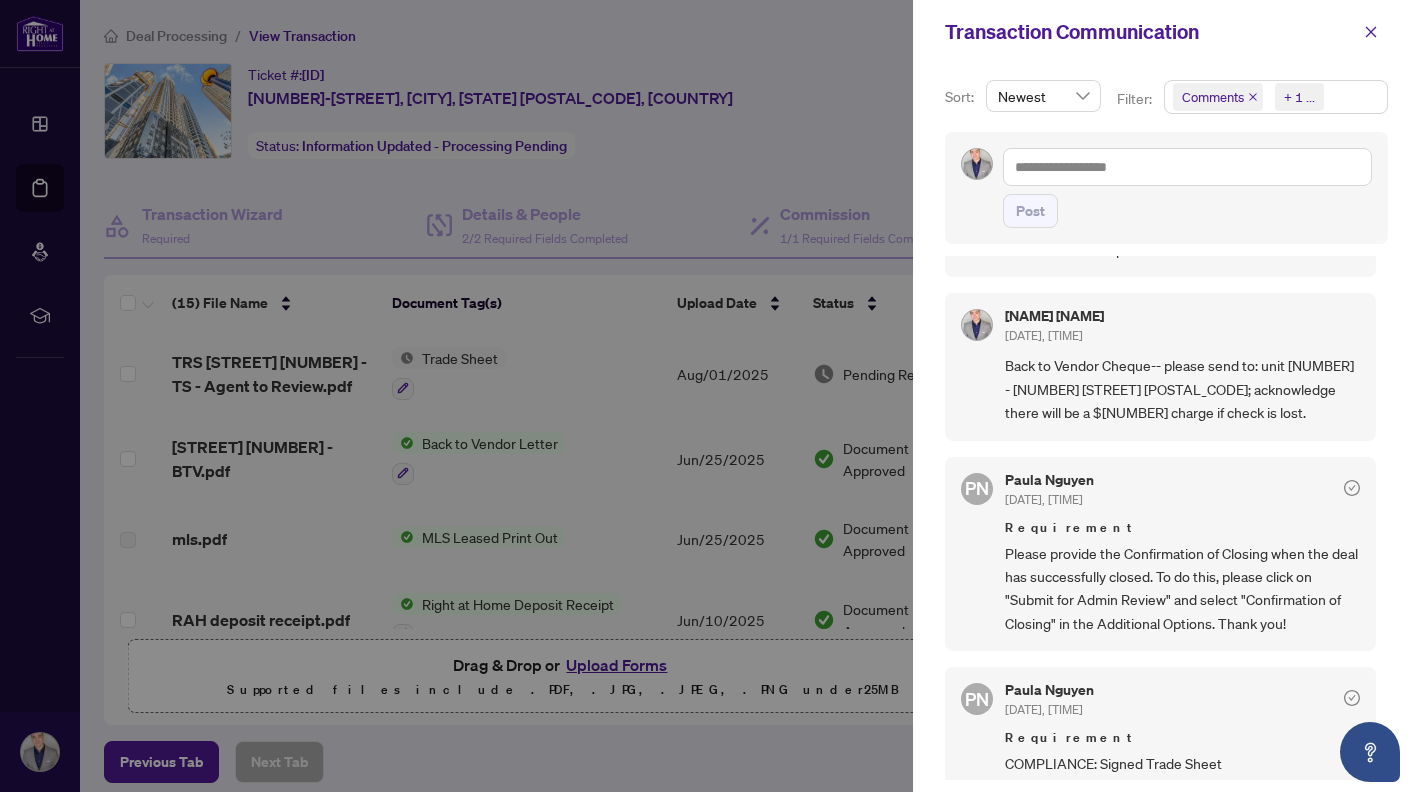 click on "+ 1 ..." at bounding box center [1299, 97] 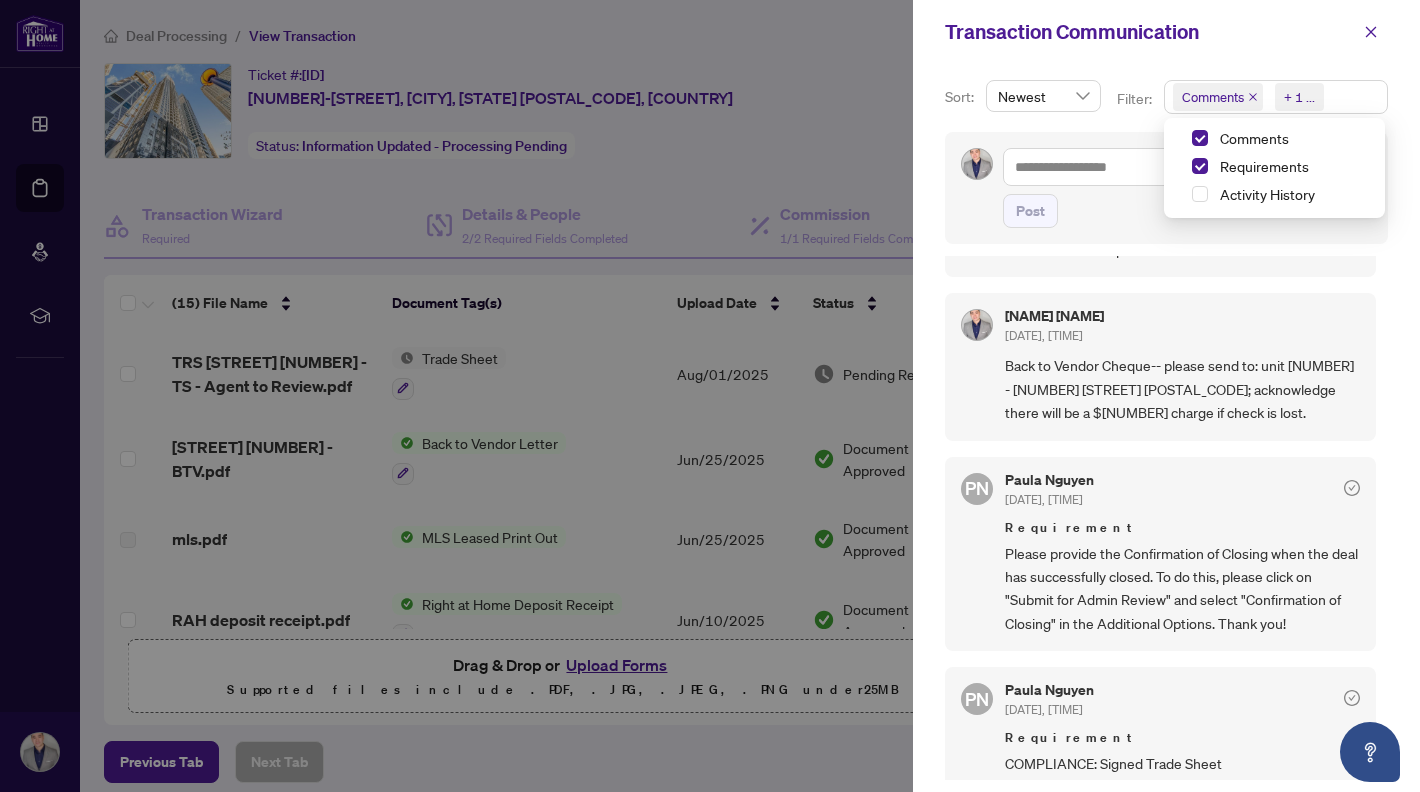 click on "Comments" at bounding box center [1213, 97] 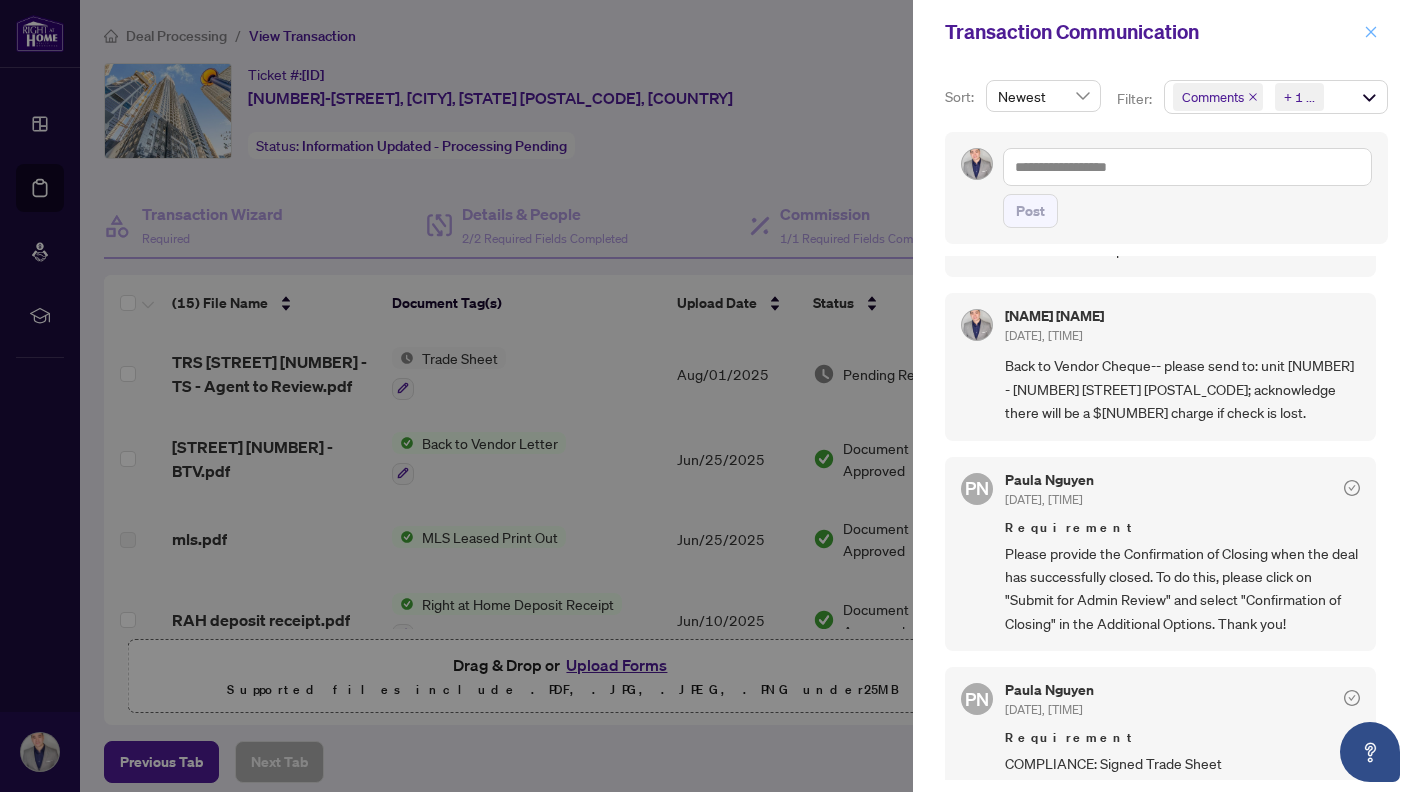 click 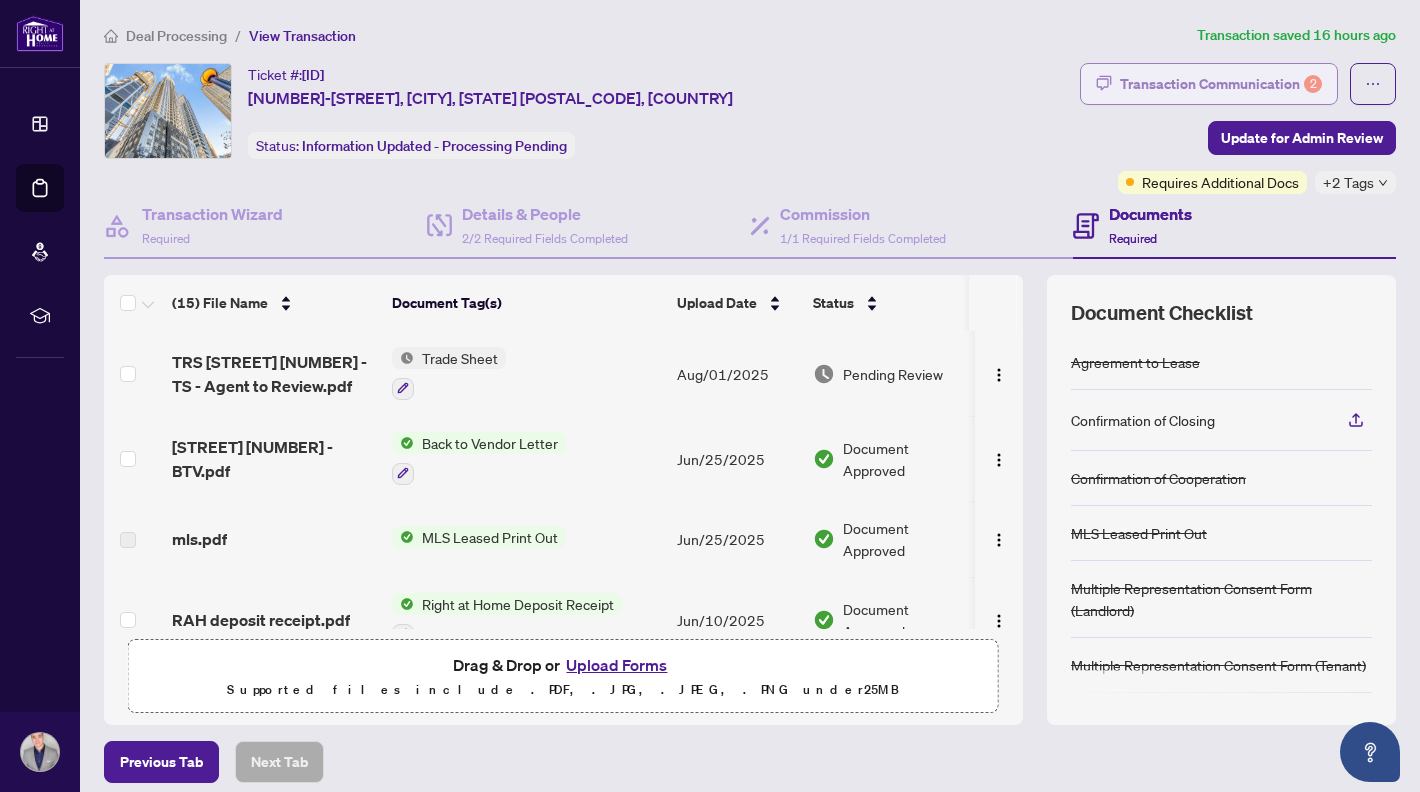 click on "Transaction Communication 2" at bounding box center [1221, 84] 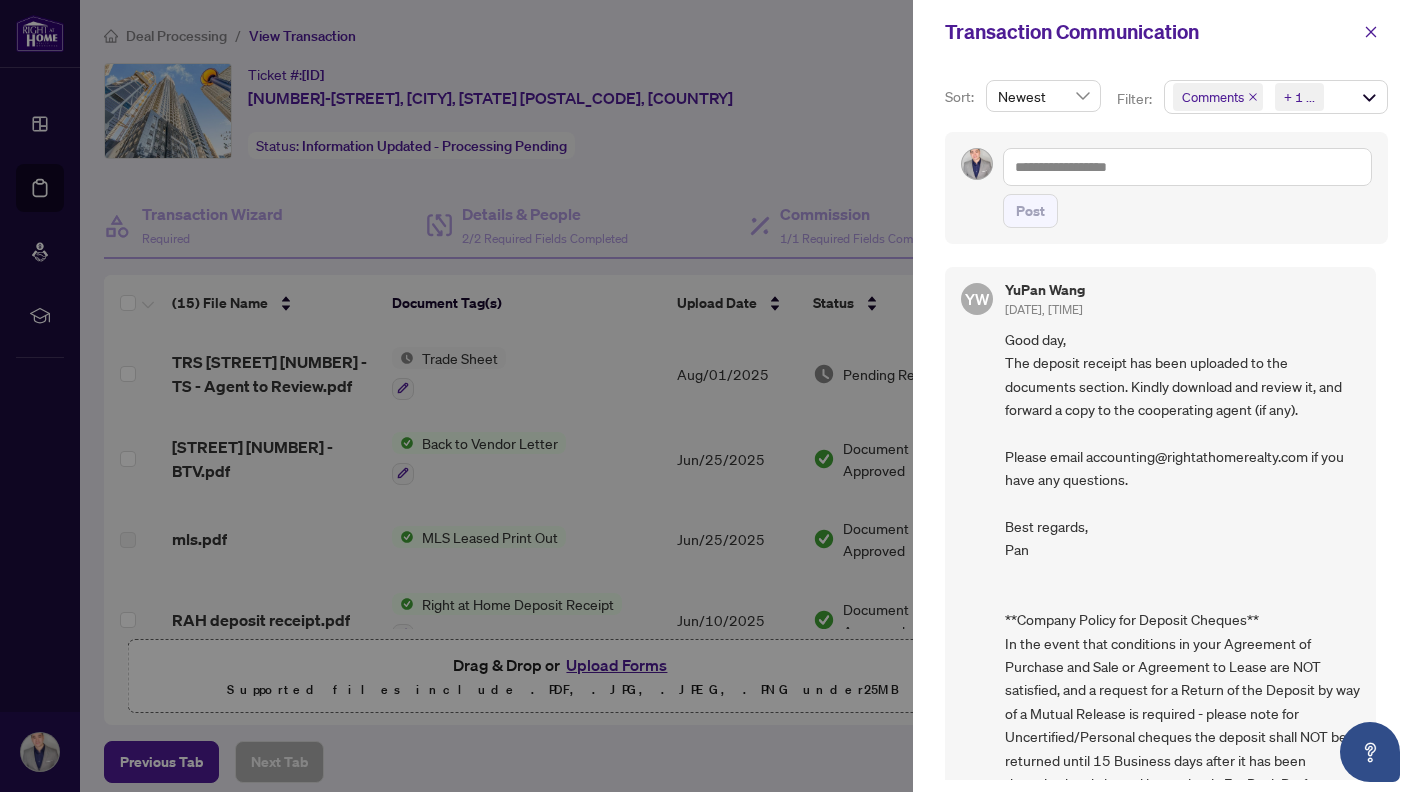 scroll, scrollTop: 1079, scrollLeft: 0, axis: vertical 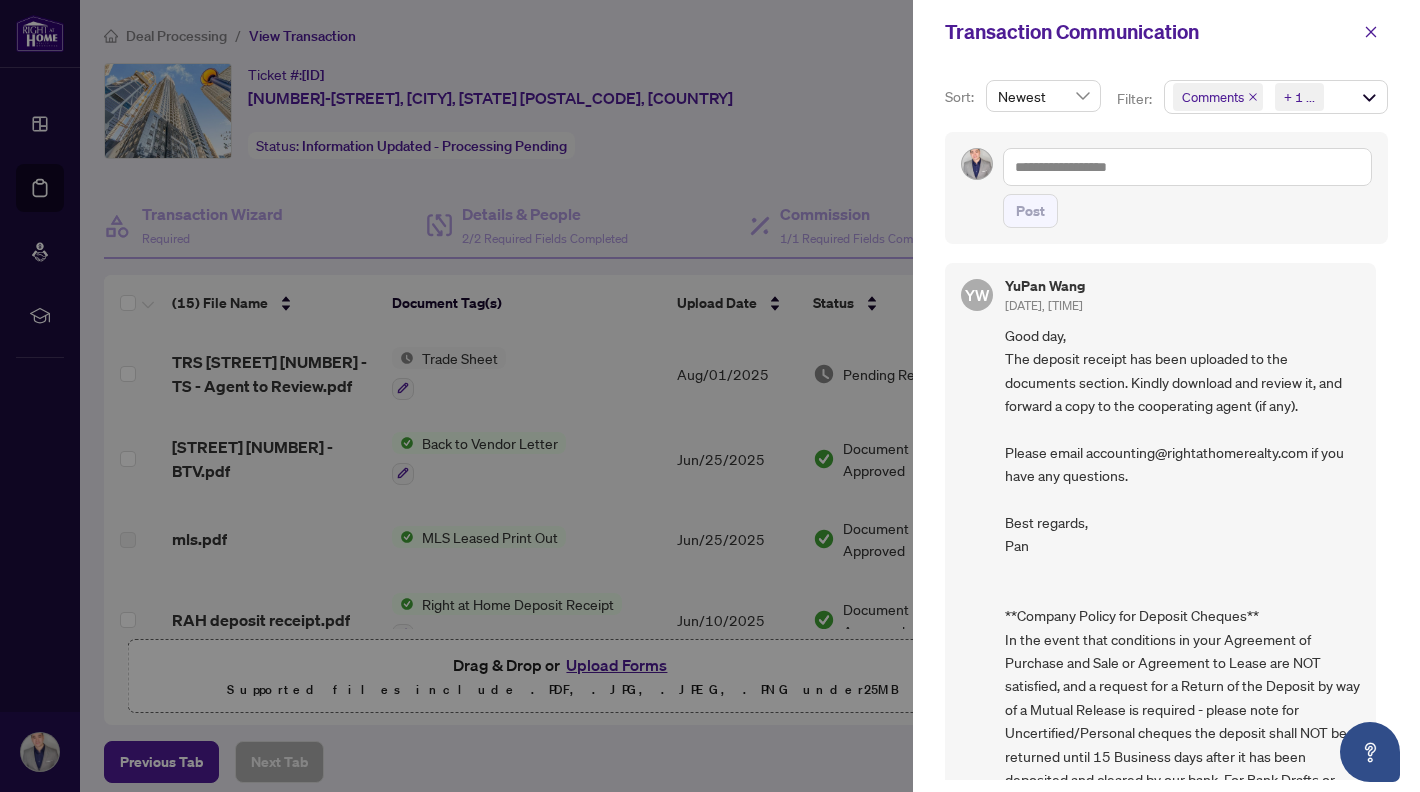 click at bounding box center (710, 396) 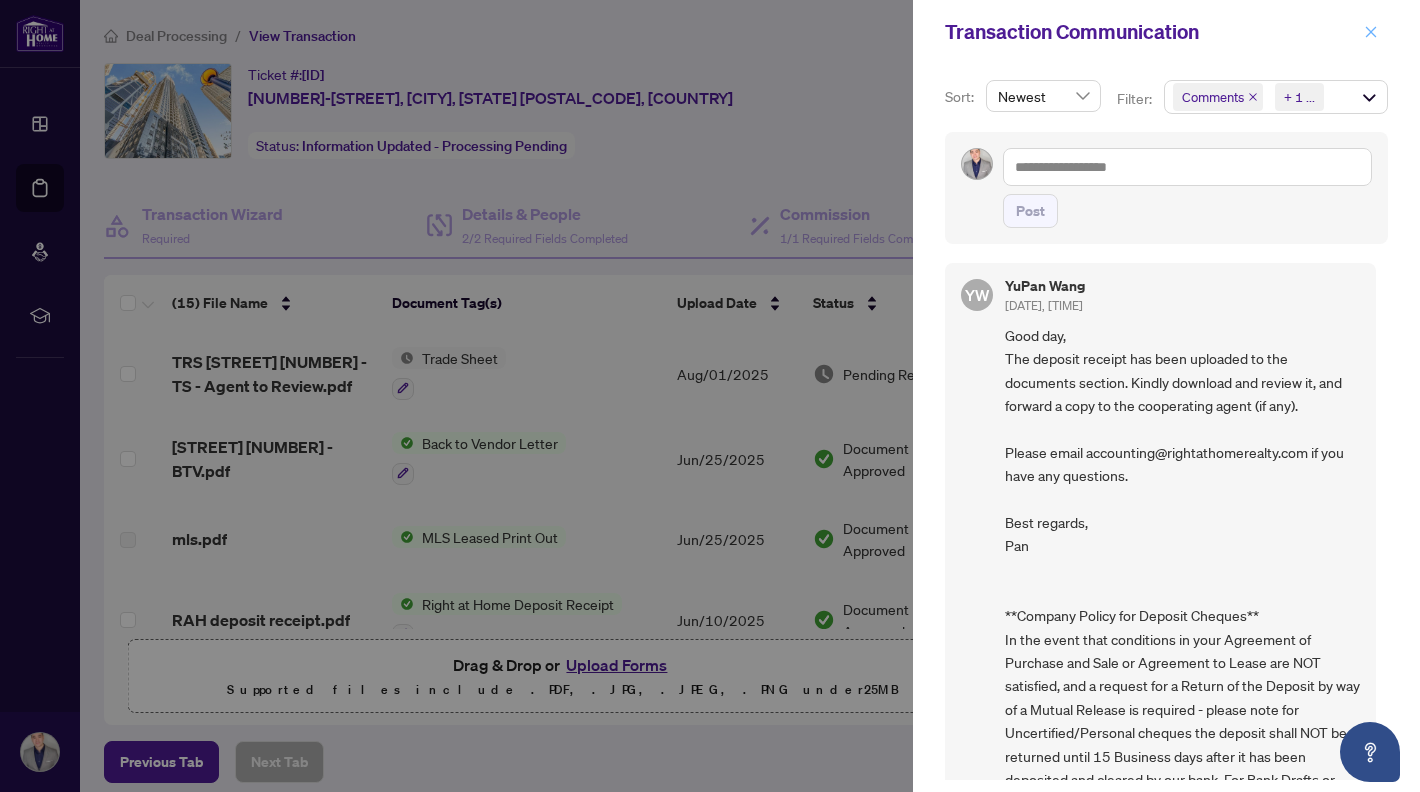click 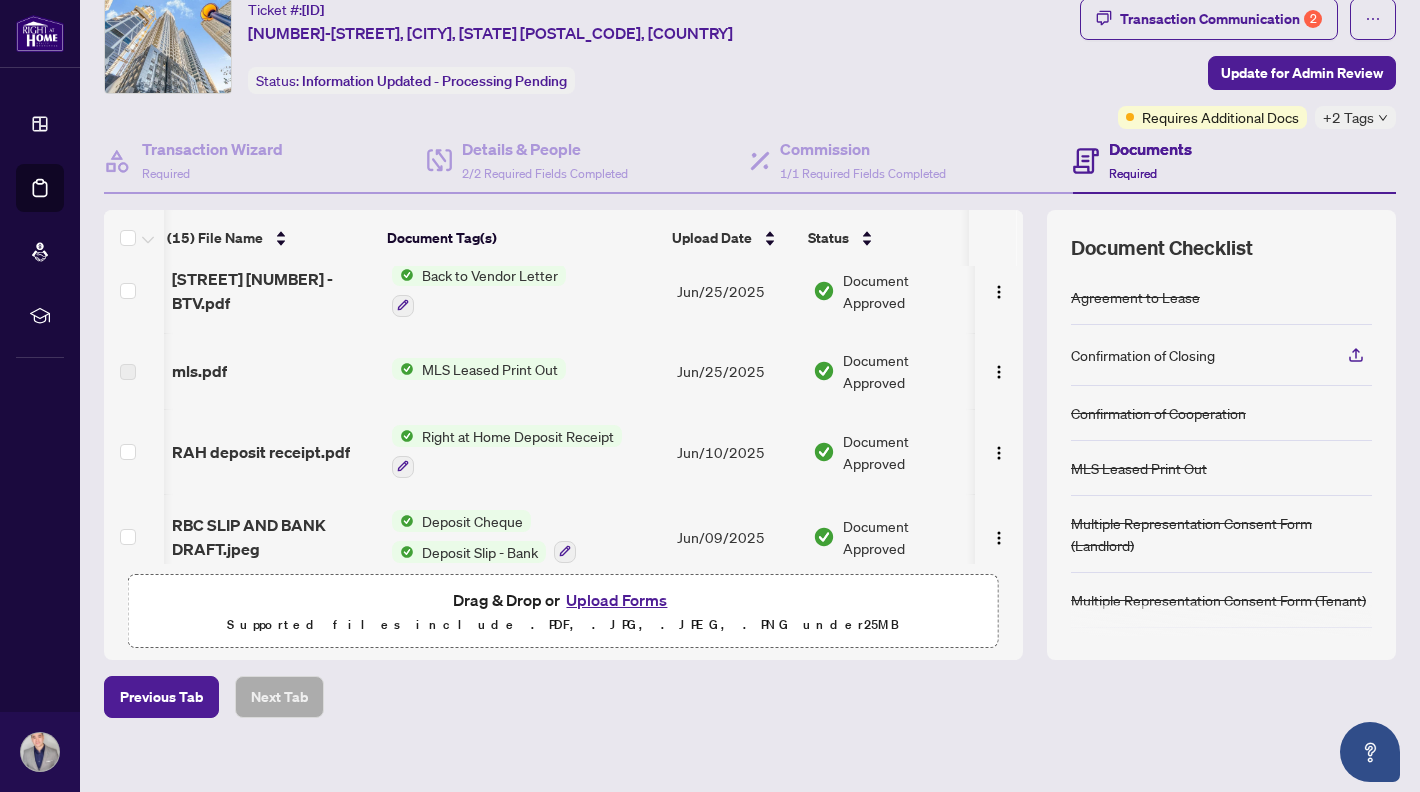 click on "Right at Home Deposit Receipt" at bounding box center (518, 436) 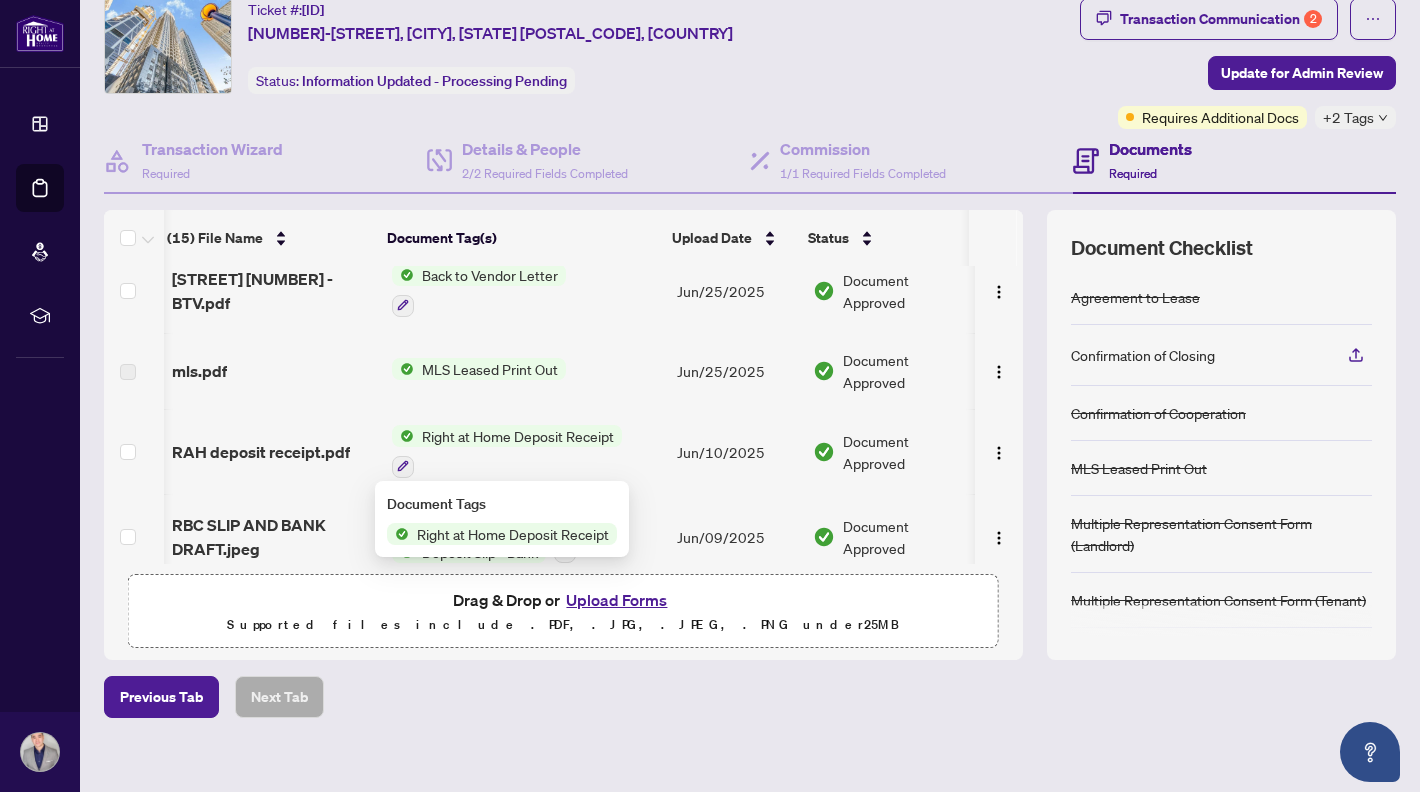 click on "RAH deposit receipt.pdf" at bounding box center [261, 452] 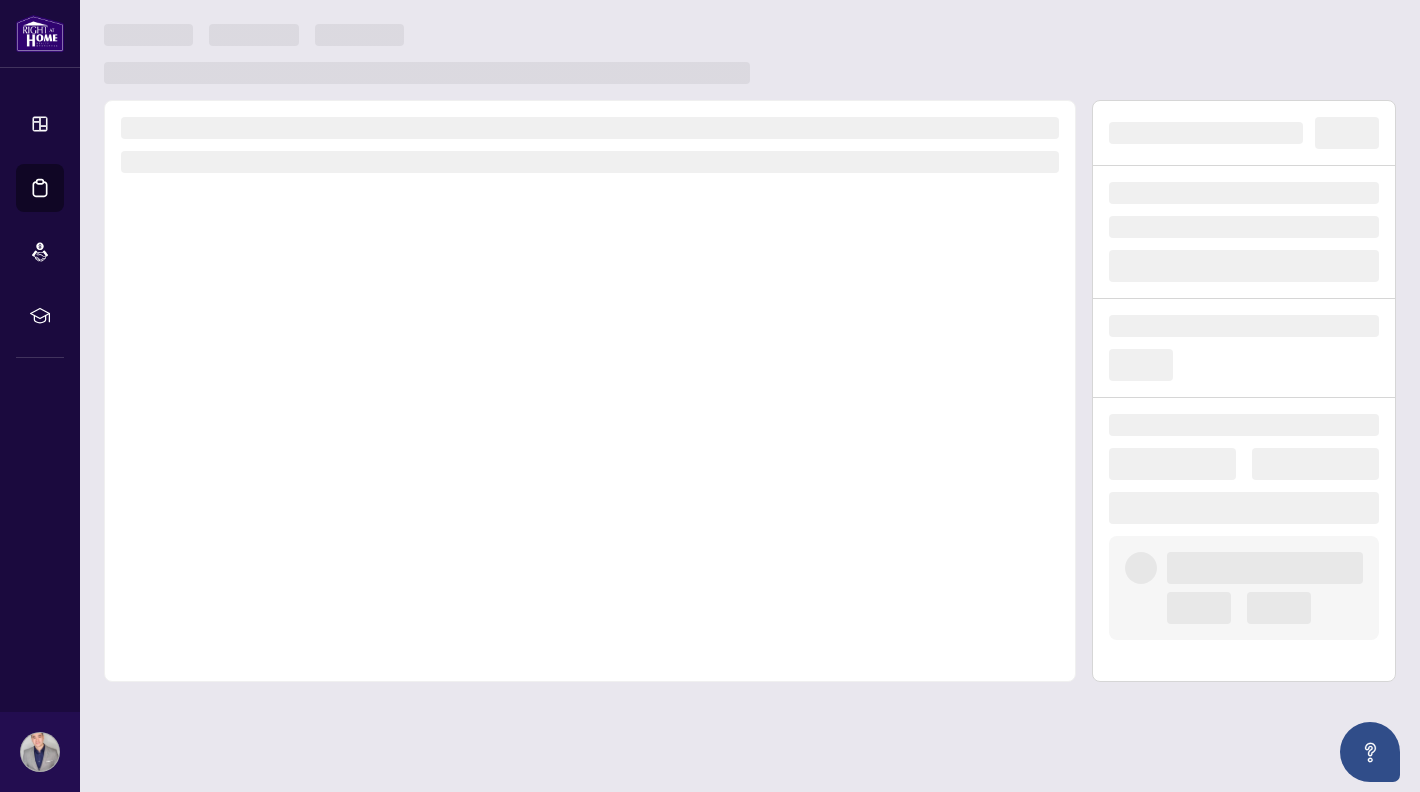 scroll, scrollTop: 0, scrollLeft: 0, axis: both 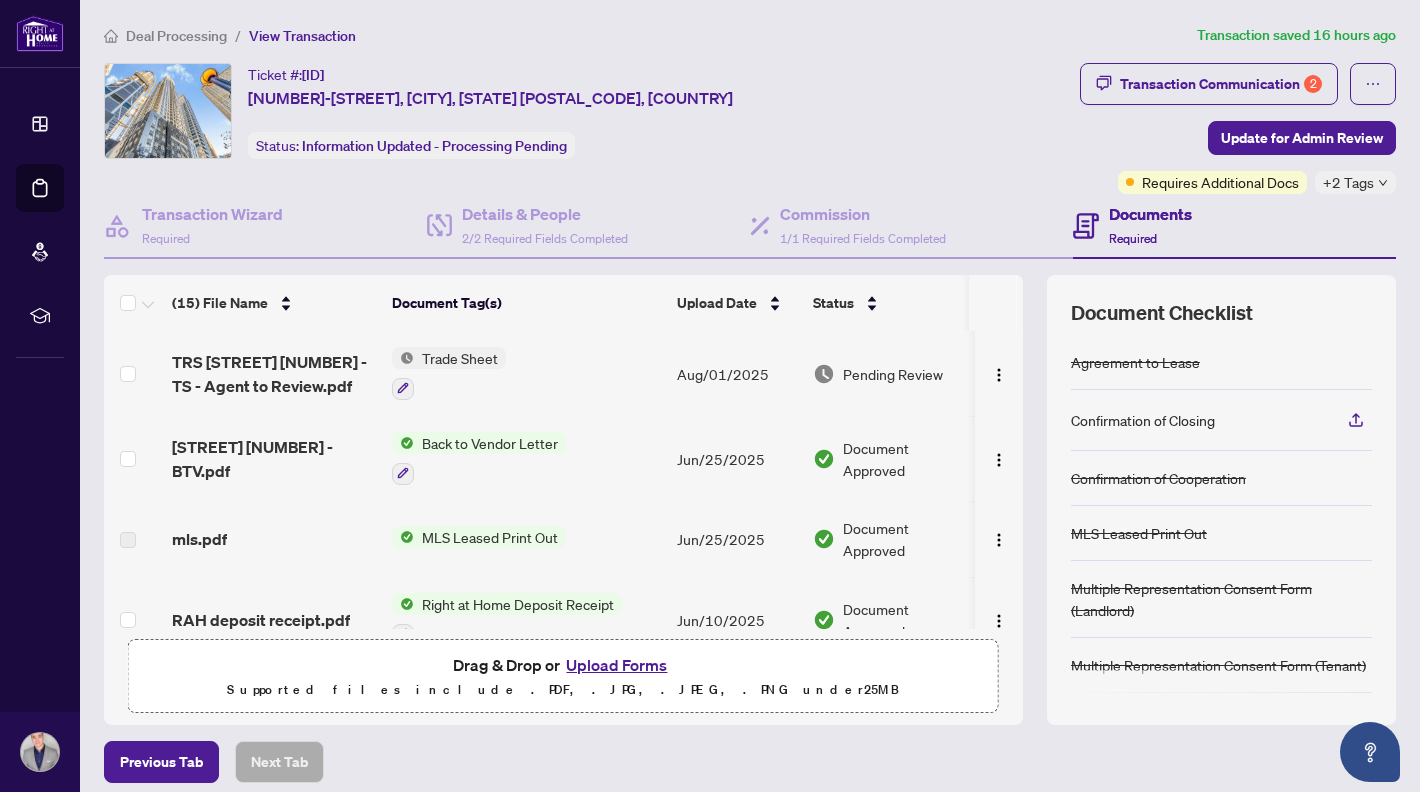 click on "Back to Vendor Letter" at bounding box center [490, 443] 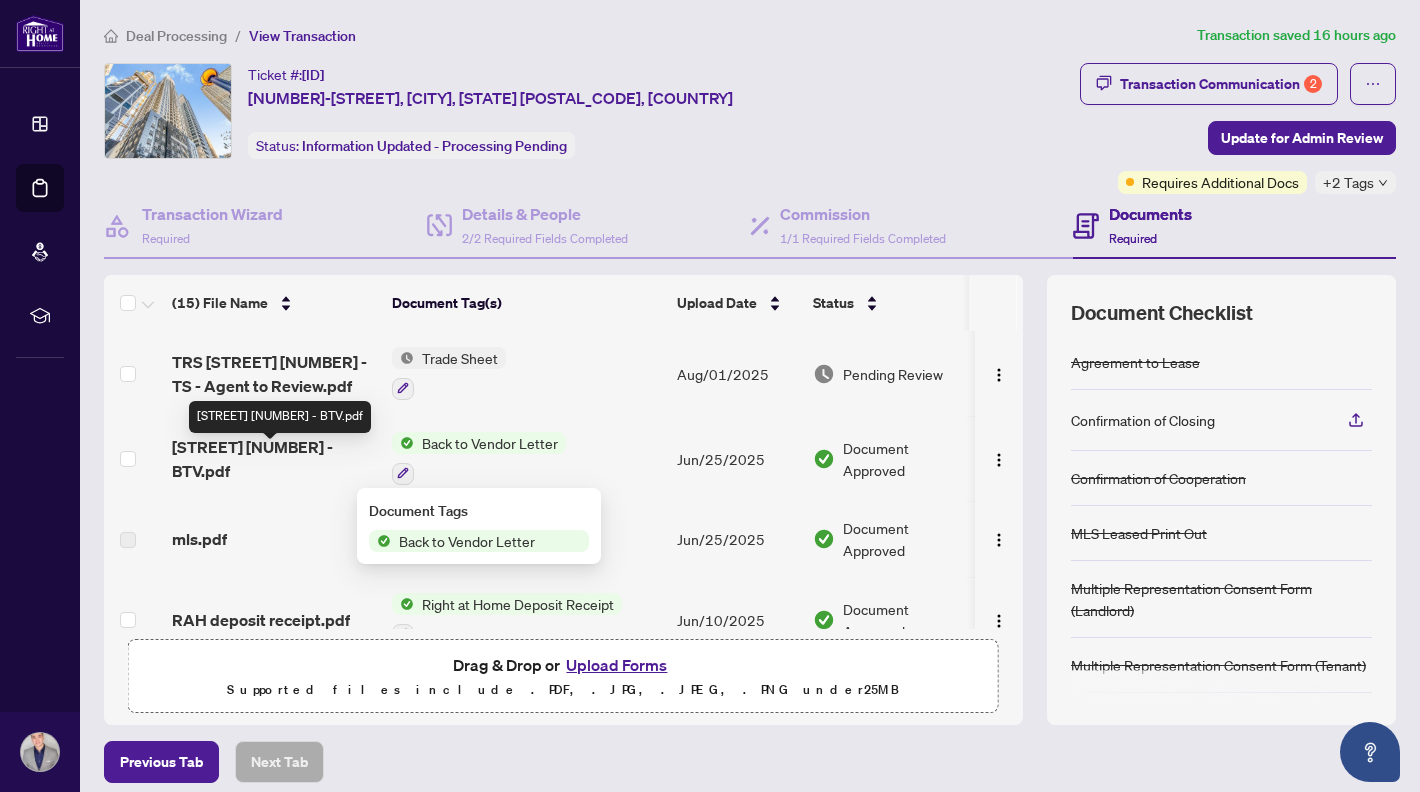 click on "[STREET] [NUMBER] - BTV.pdf" at bounding box center [274, 459] 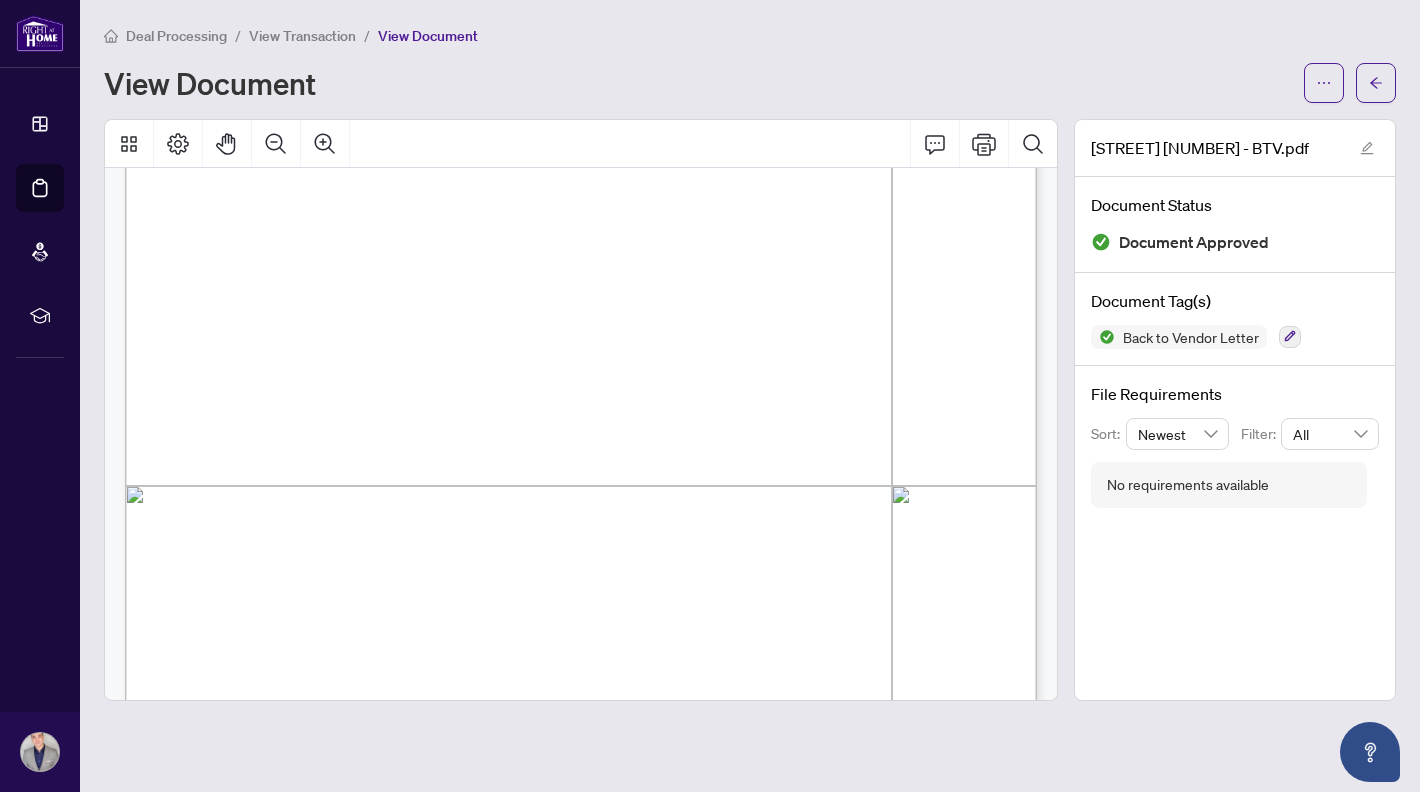 scroll, scrollTop: 473, scrollLeft: 0, axis: vertical 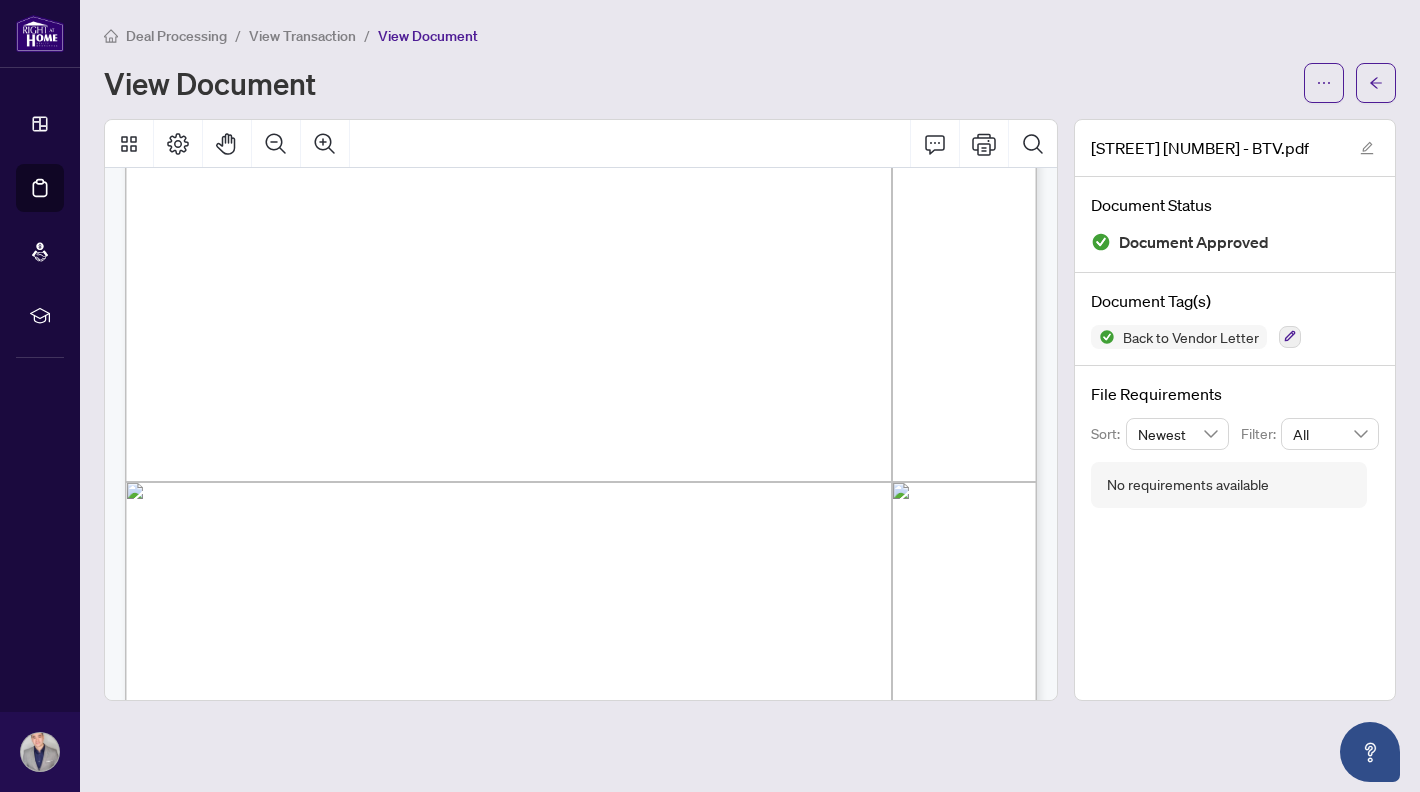 drag, startPoint x: 361, startPoint y: 425, endPoint x: 271, endPoint y: 425, distance: 90 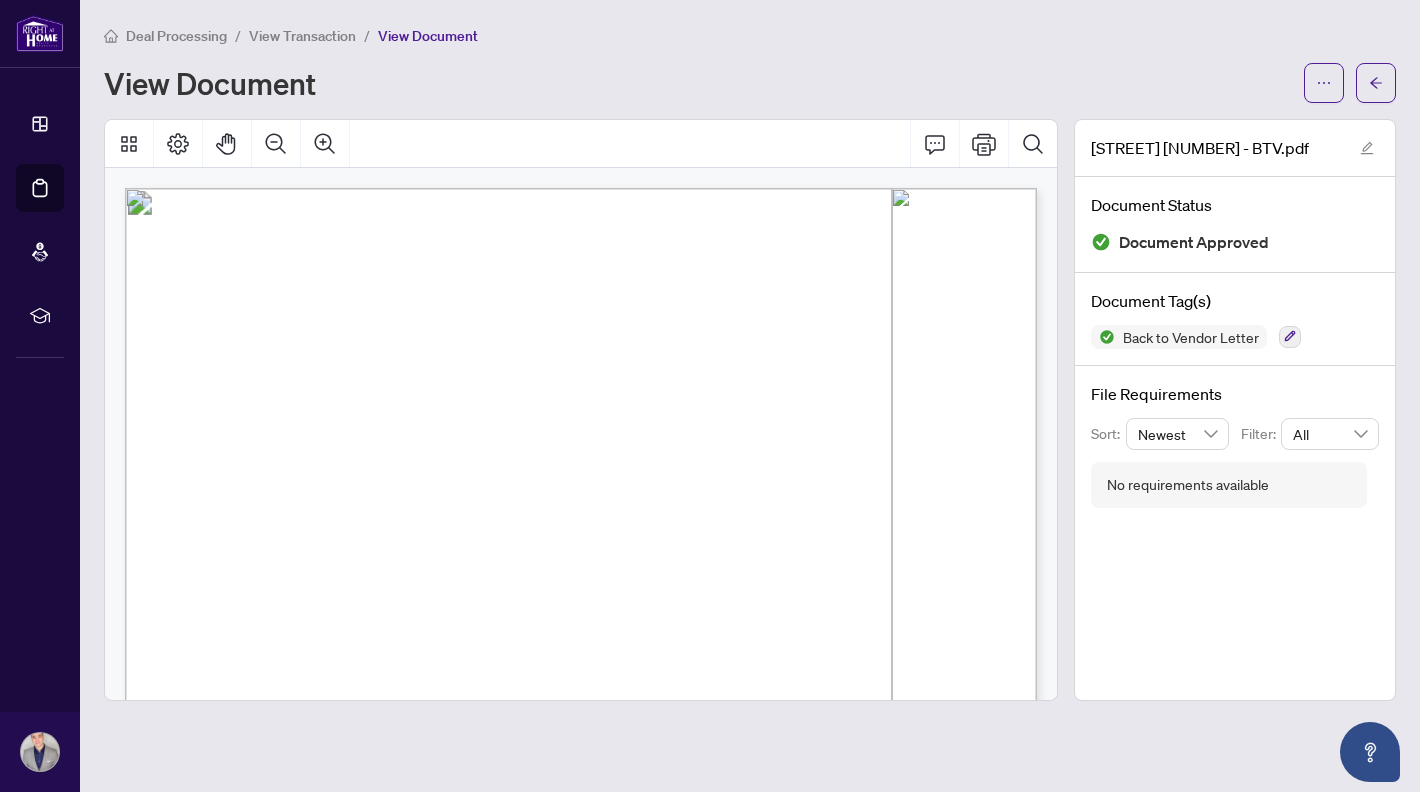 scroll, scrollTop: 0, scrollLeft: 0, axis: both 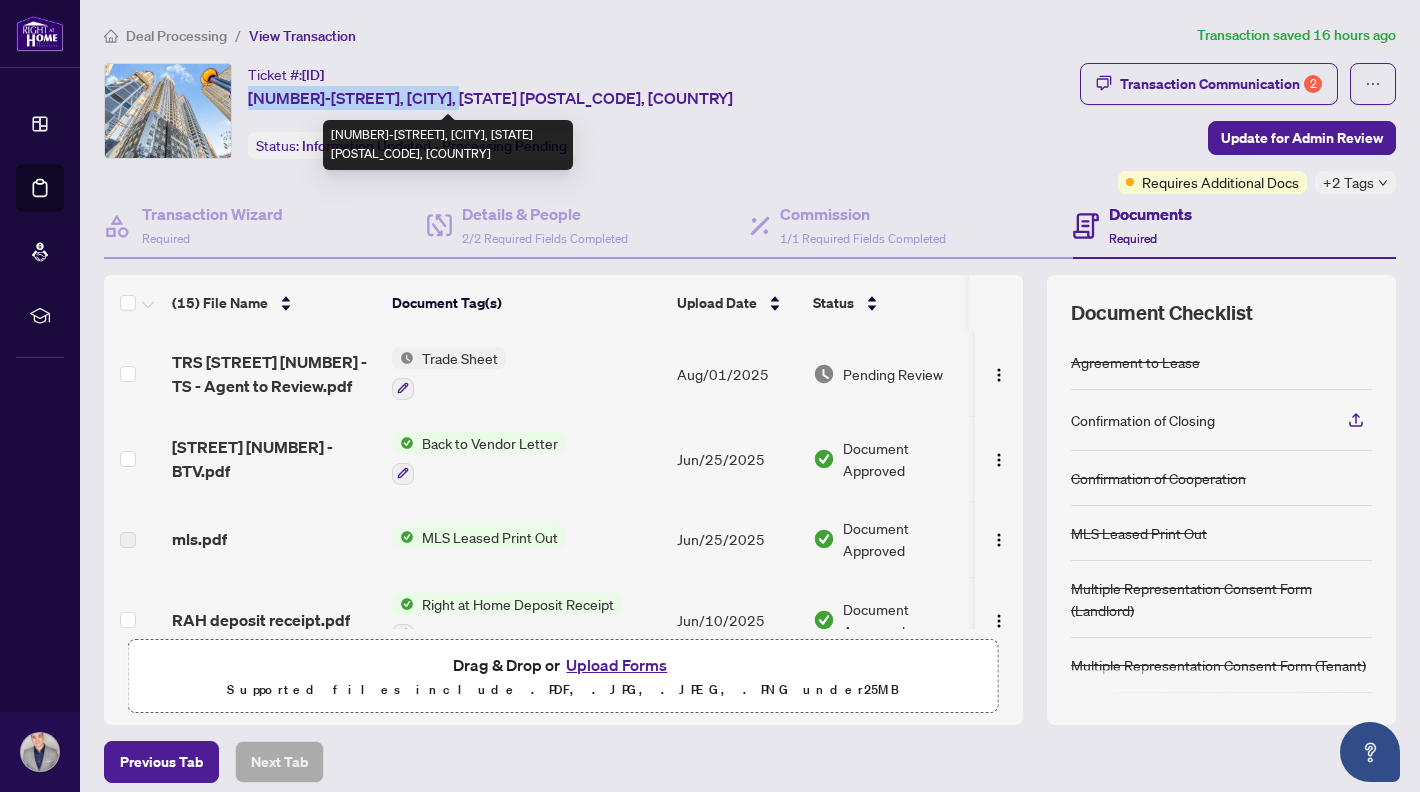 copy on "[NUMBER]-[STREET], [CITY]" 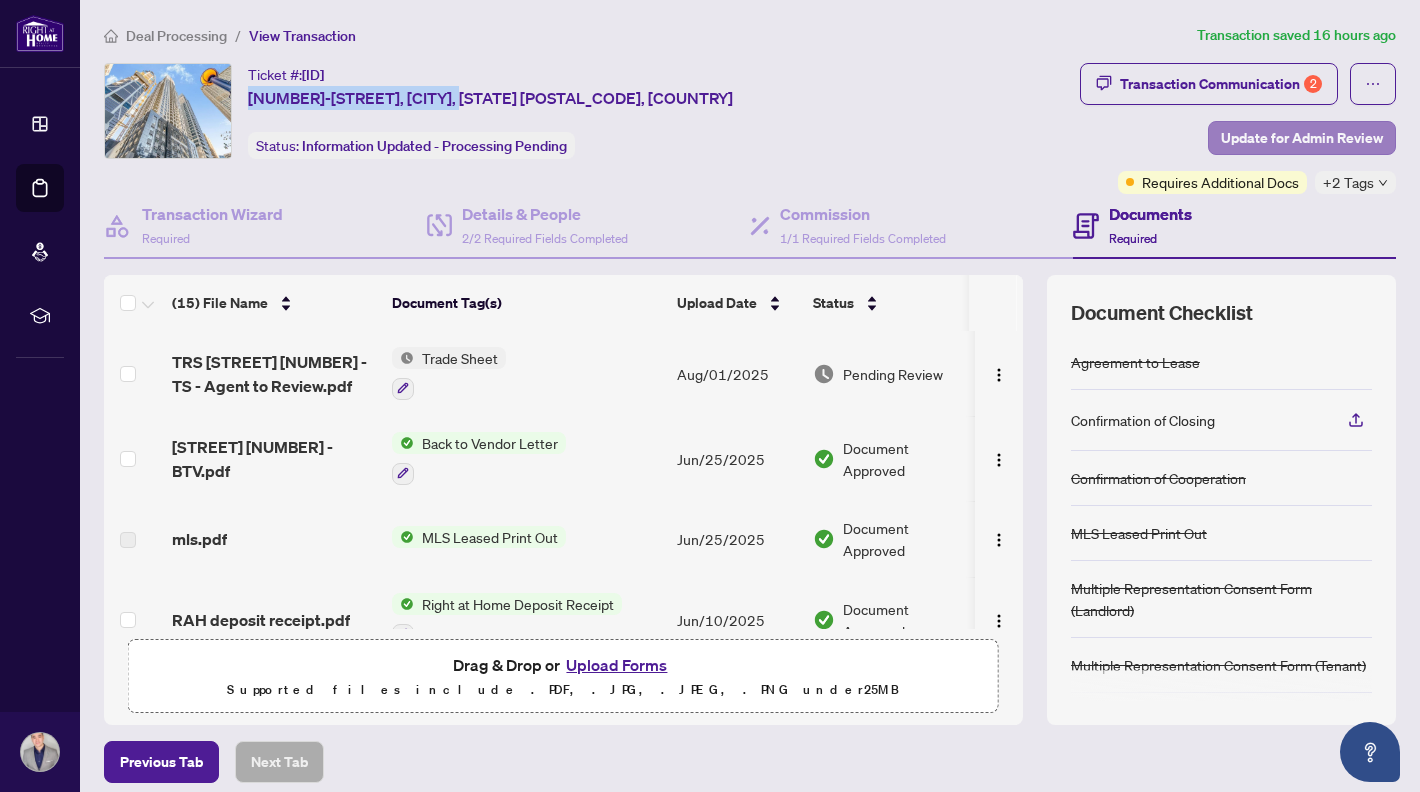 click on "Update for Admin Review" at bounding box center (1302, 138) 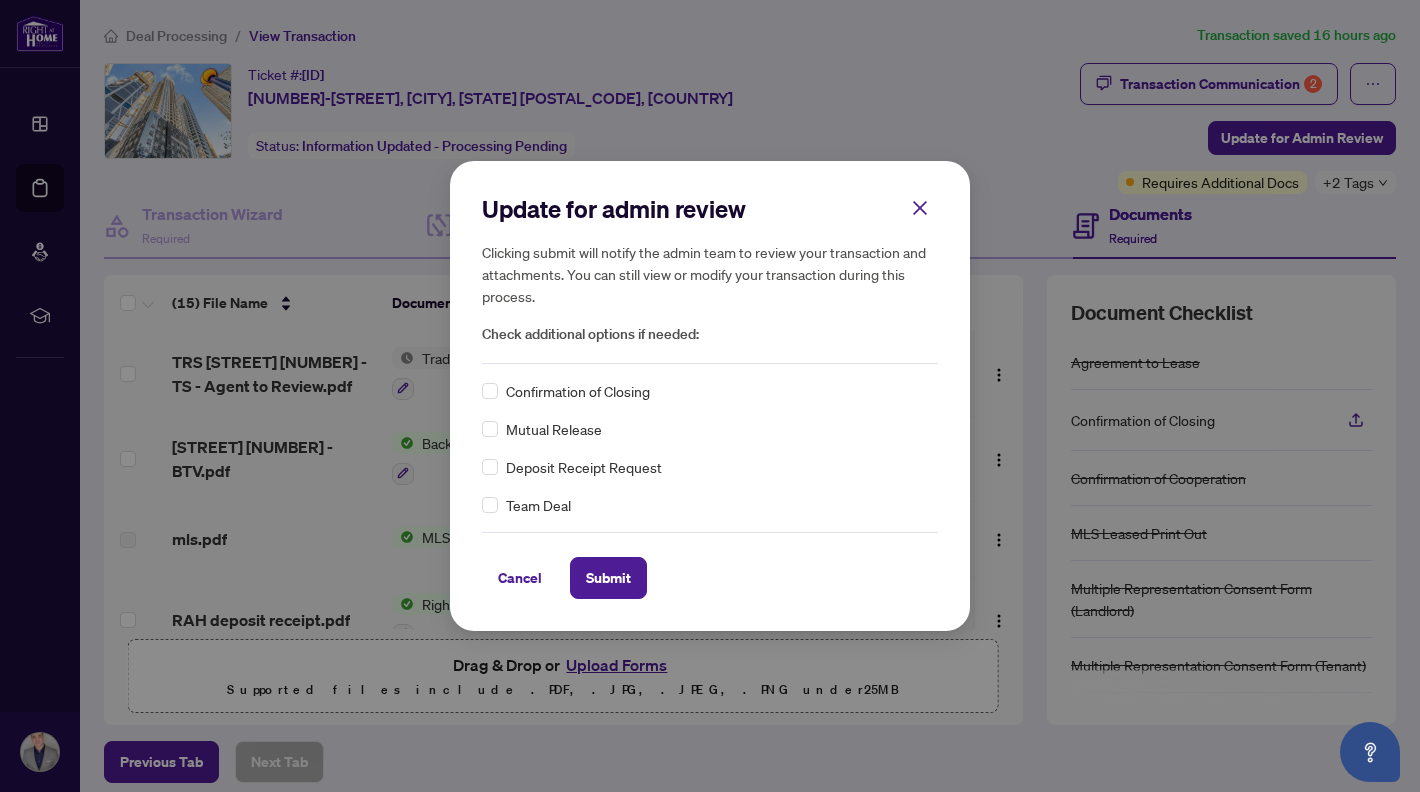 click on "Confirmation of Closing" at bounding box center [578, 391] 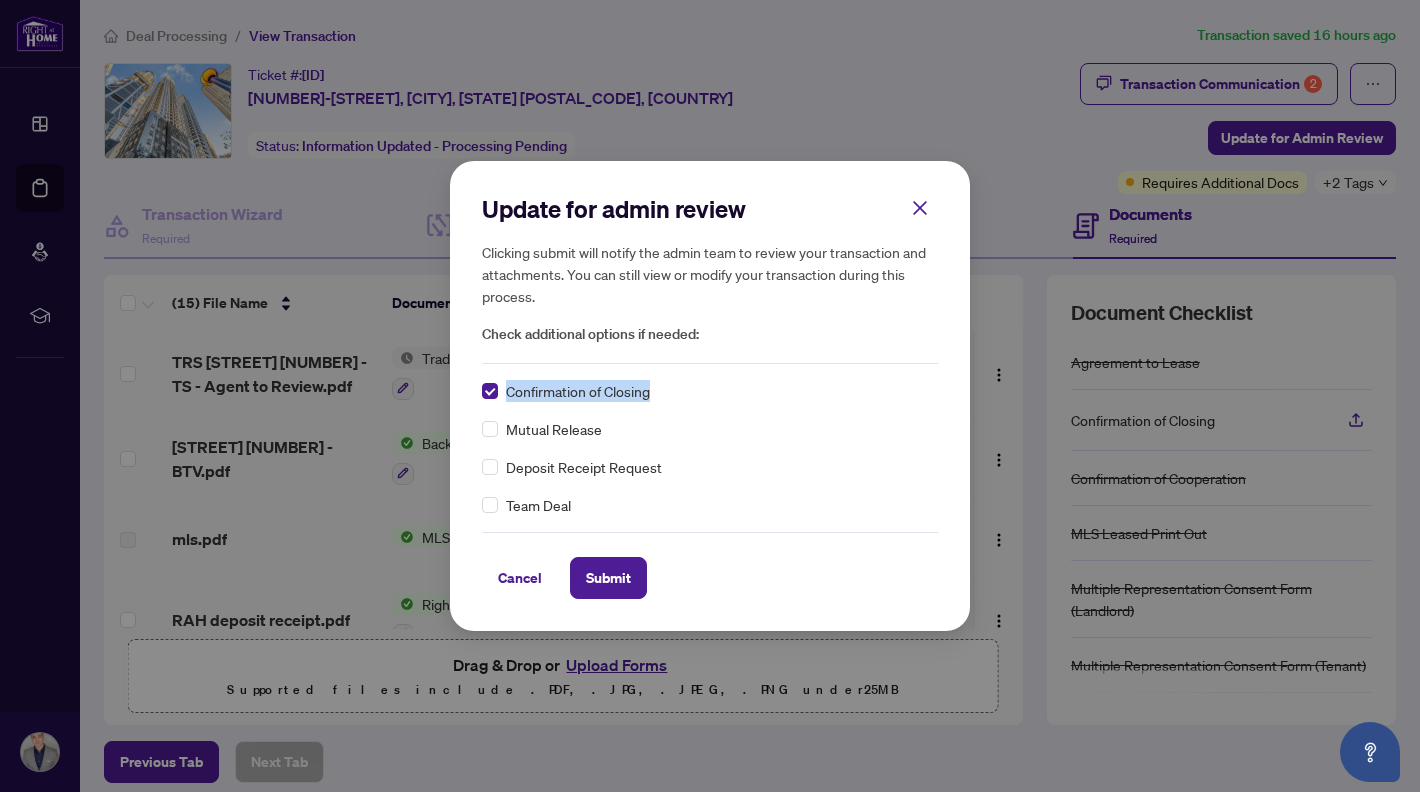 copy on "Confirmation of Closing" 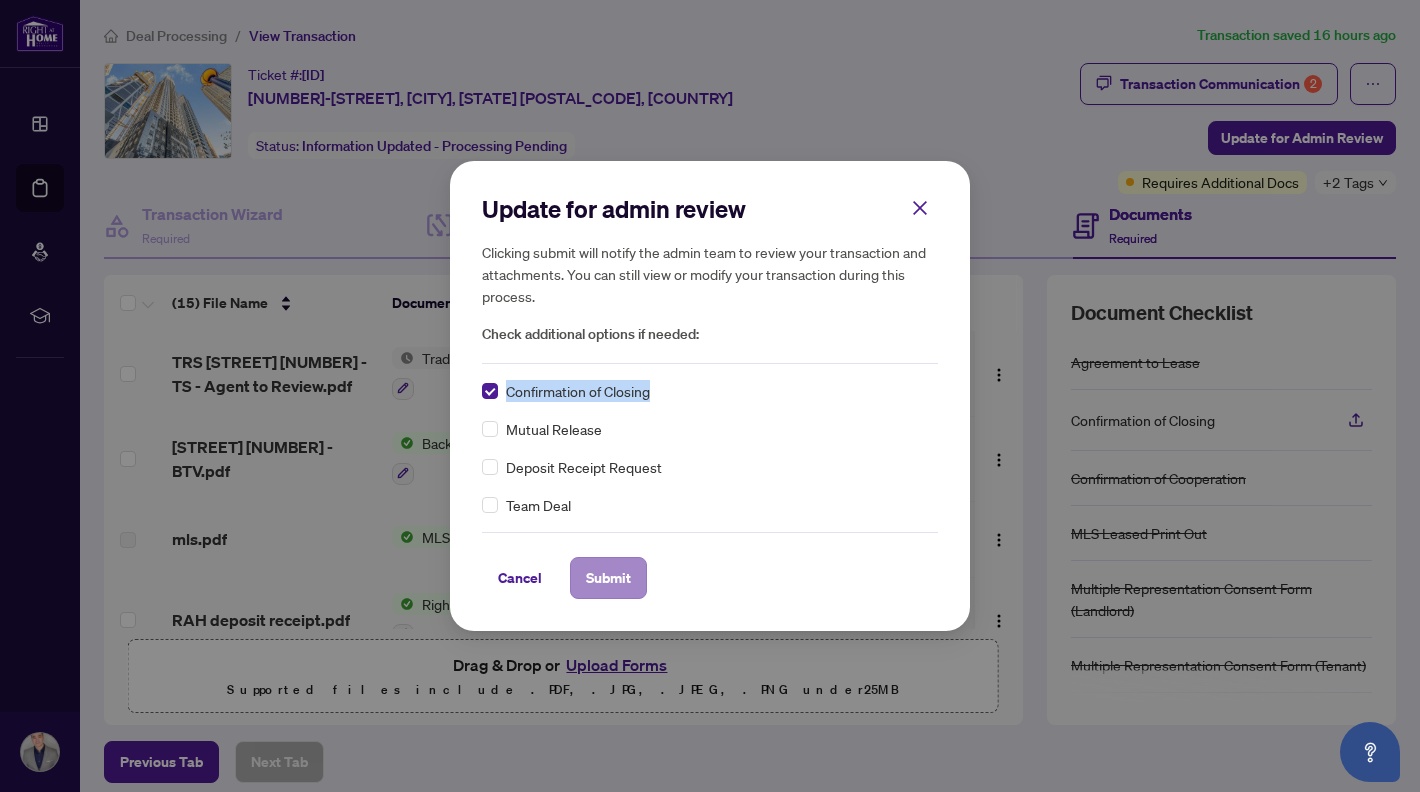 click on "Submit" at bounding box center [608, 578] 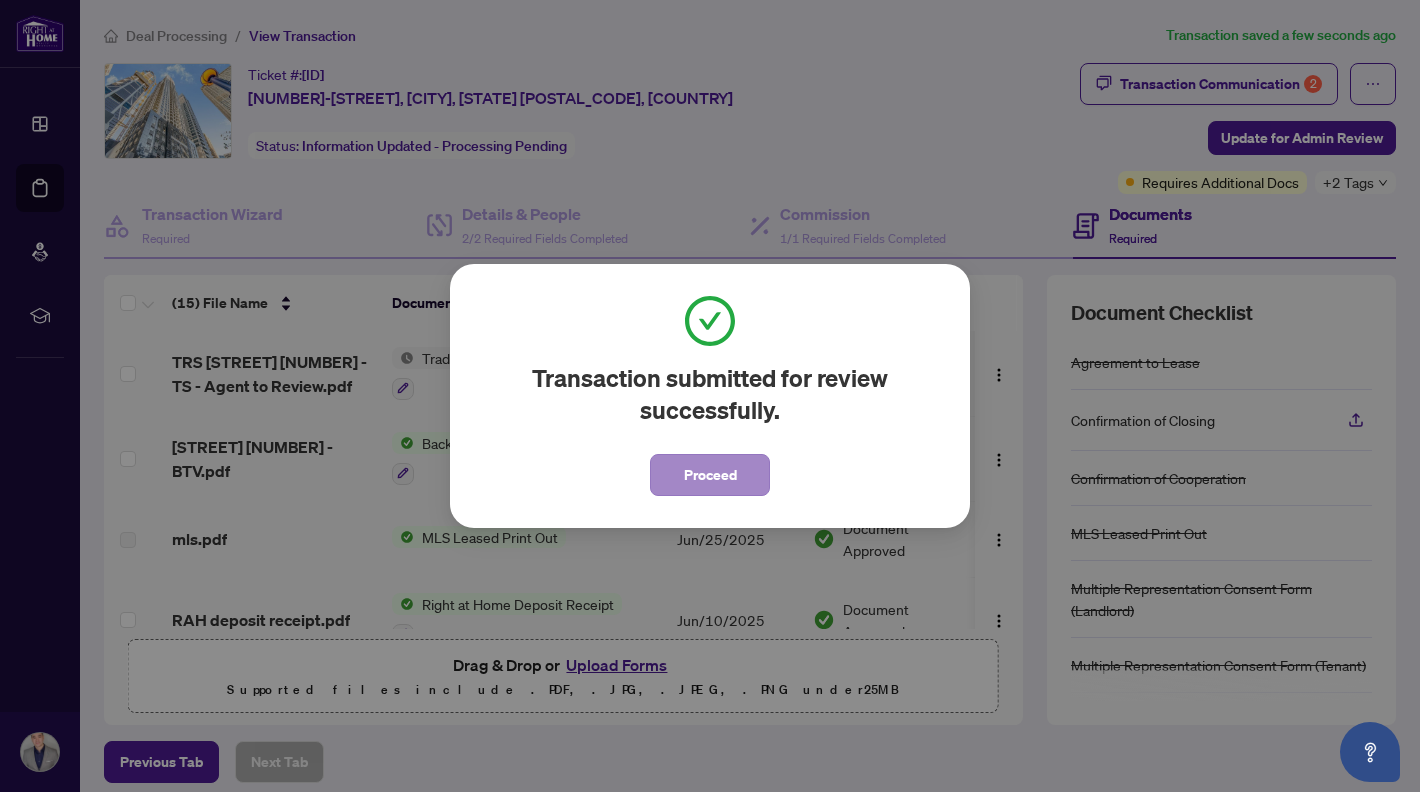 click on "Proceed" at bounding box center [710, 475] 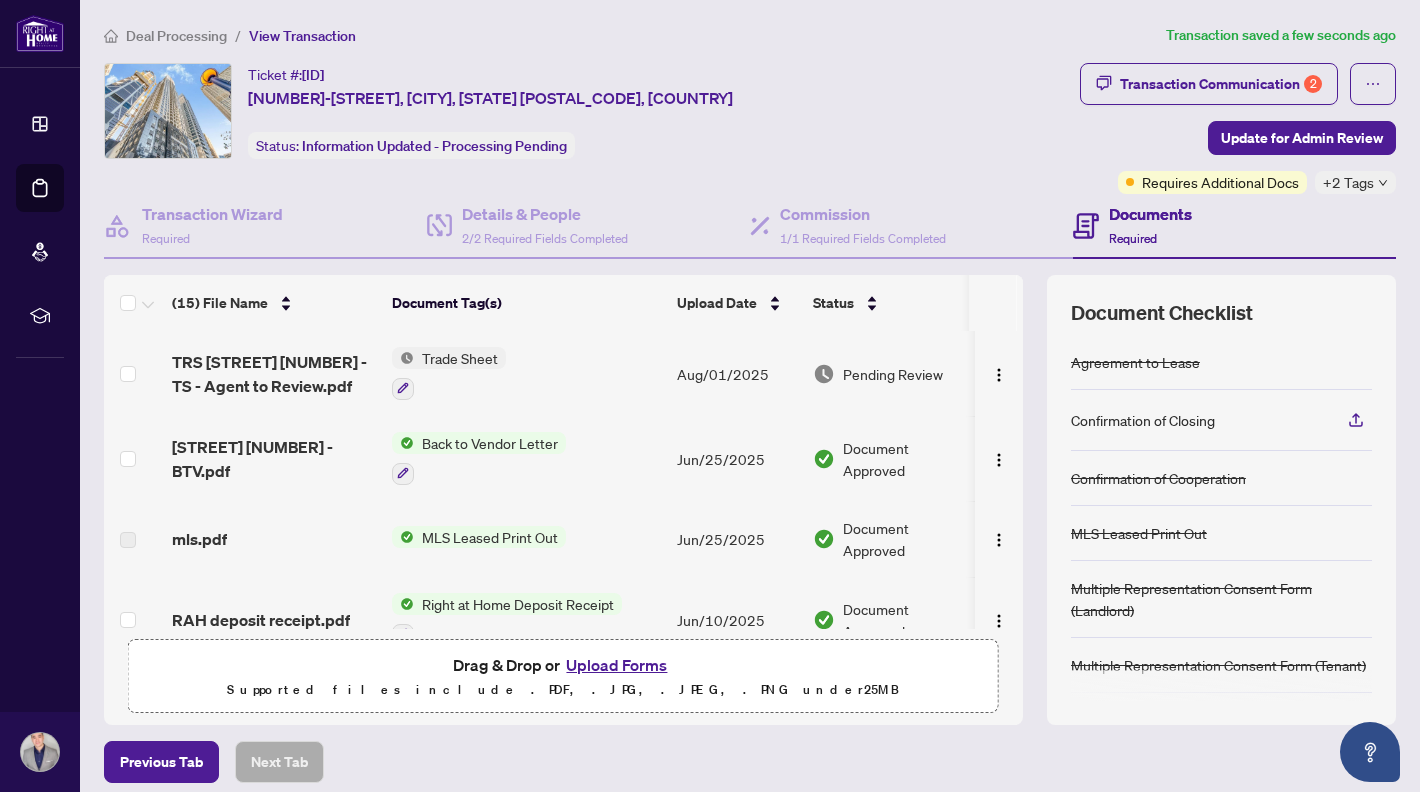 click on "+2 Tags" at bounding box center [1348, 182] 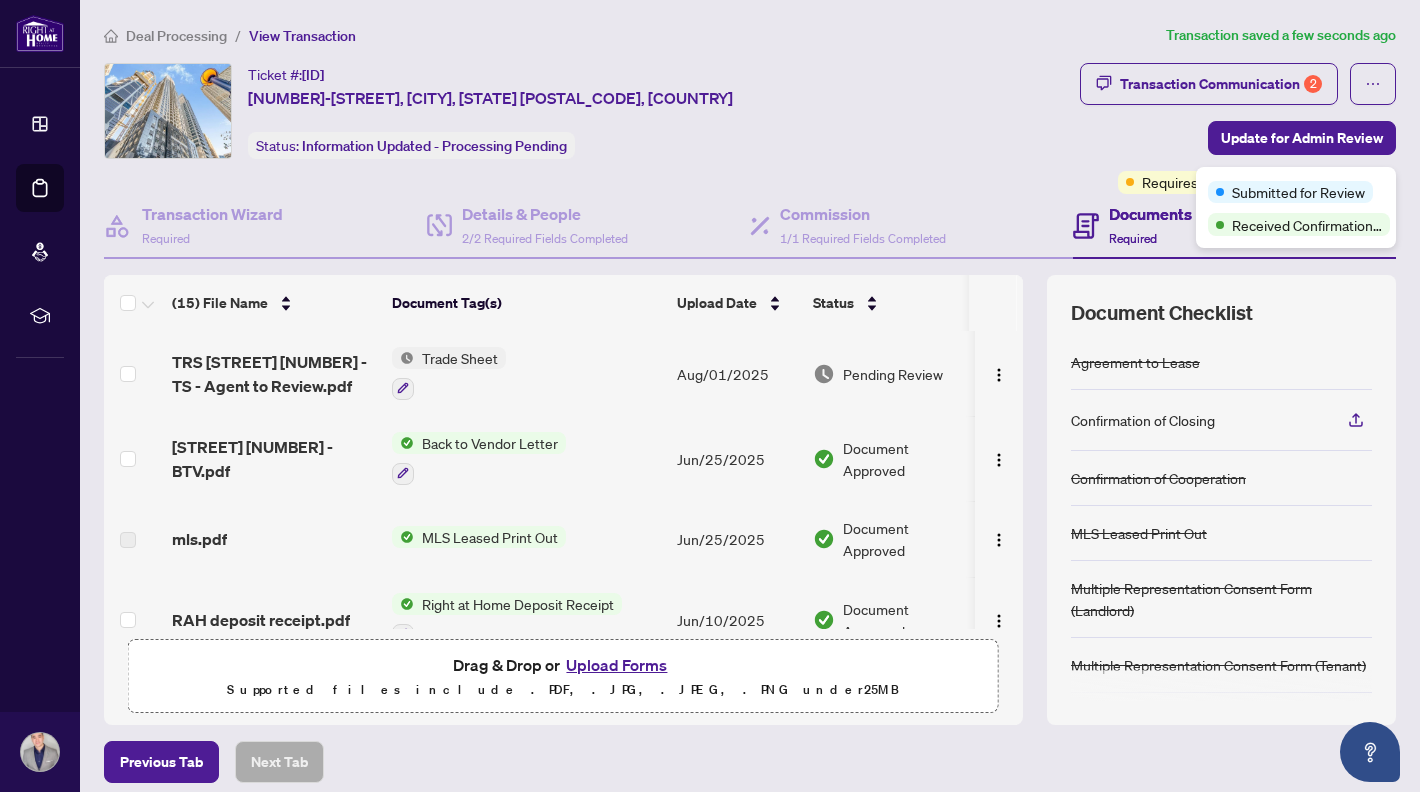 click on "Ticket #: [NUMBER] [NUMBER]-[STREET], [CITY], [STATE] [POSTAL_CODE], [COUNTRY] Status: Information Updated - Processing Pending" at bounding box center (588, 111) 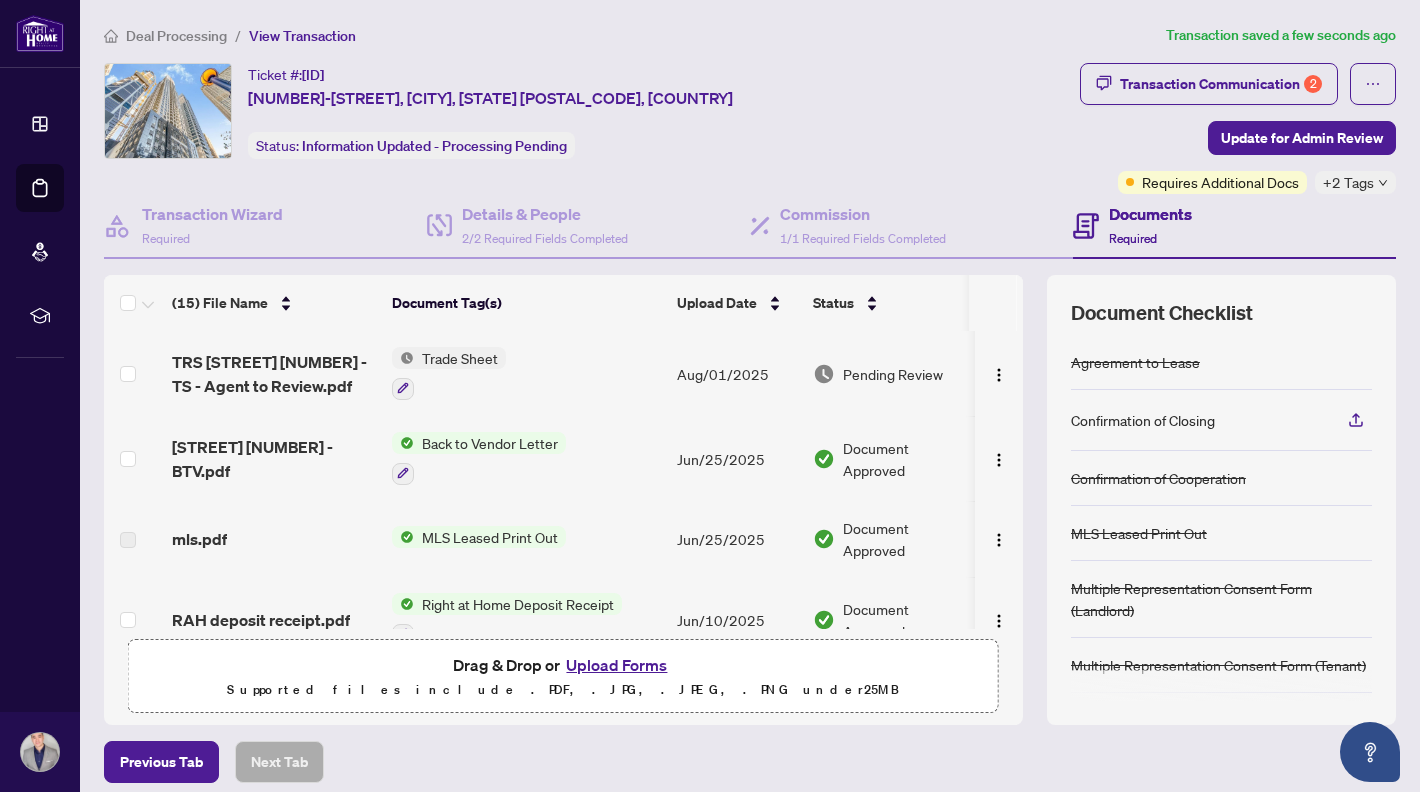 scroll, scrollTop: 0, scrollLeft: 0, axis: both 